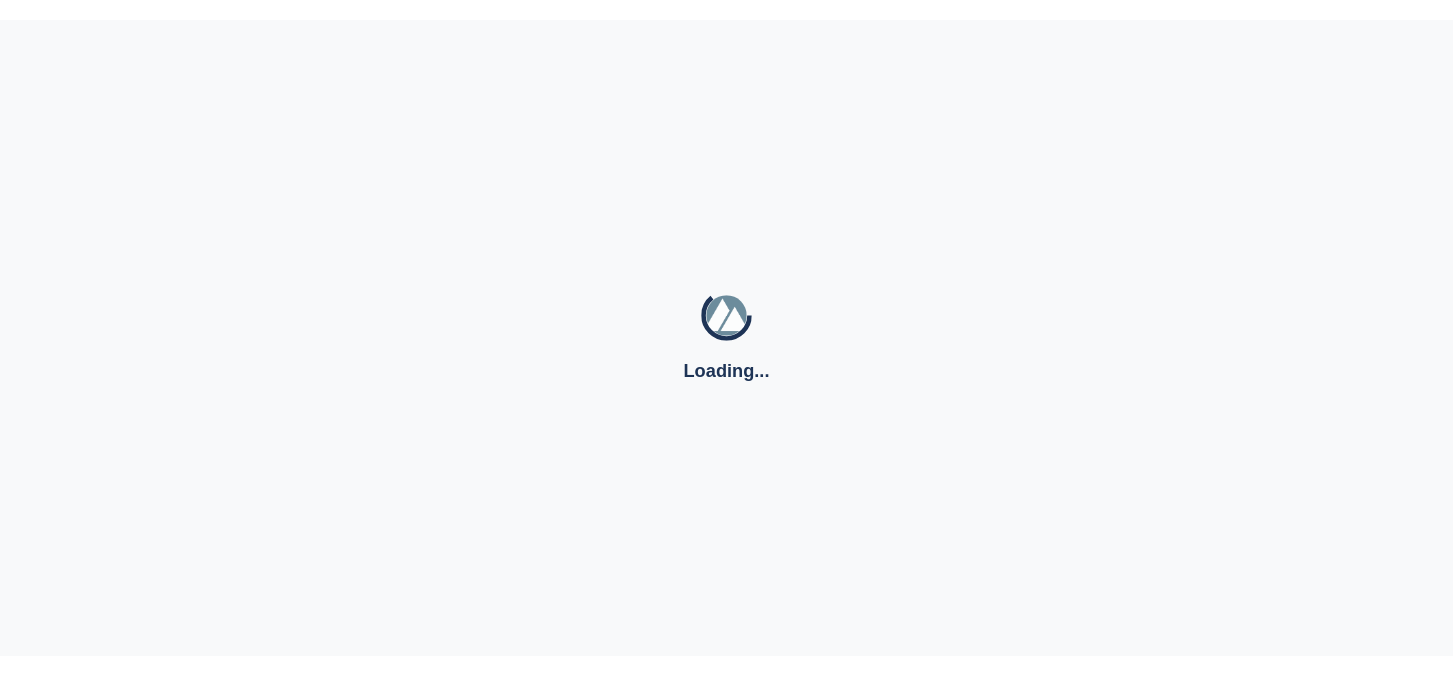 scroll, scrollTop: 0, scrollLeft: 0, axis: both 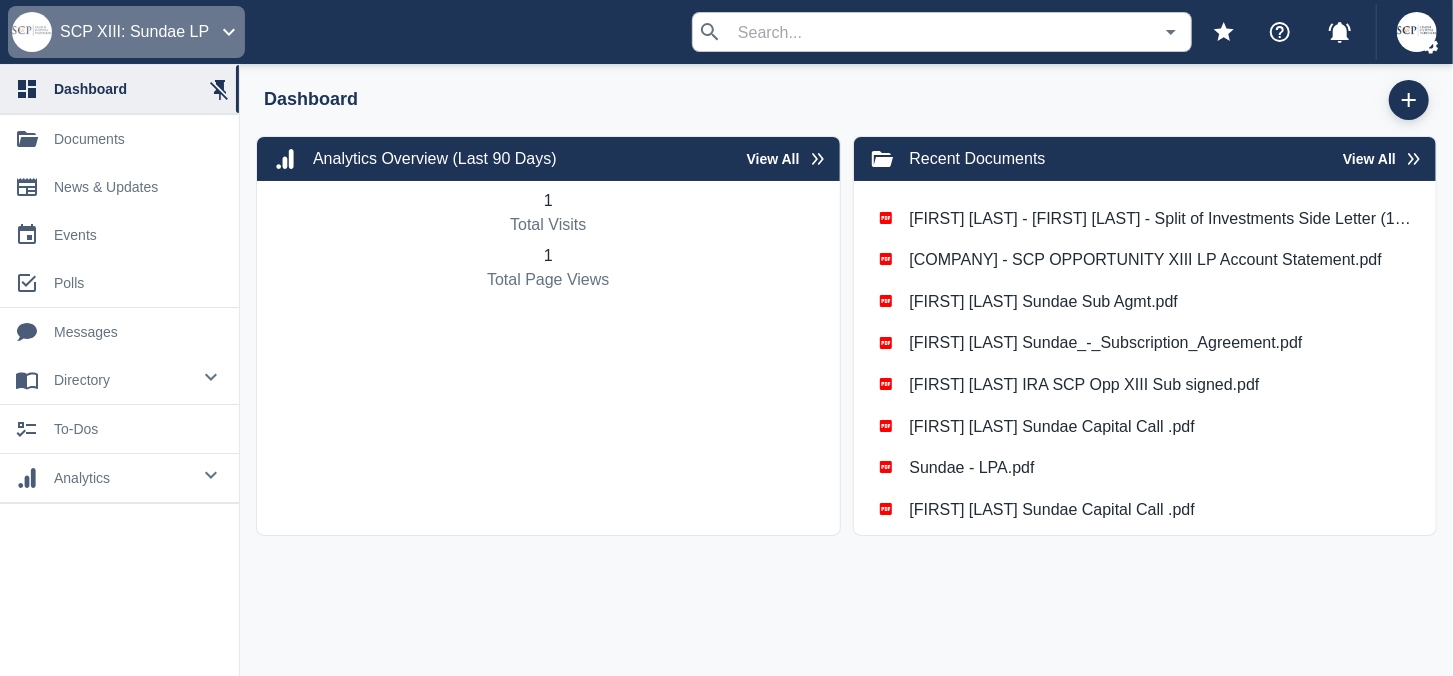 click on "SCP XIII: Sundae LP" at bounding box center (126, 32) 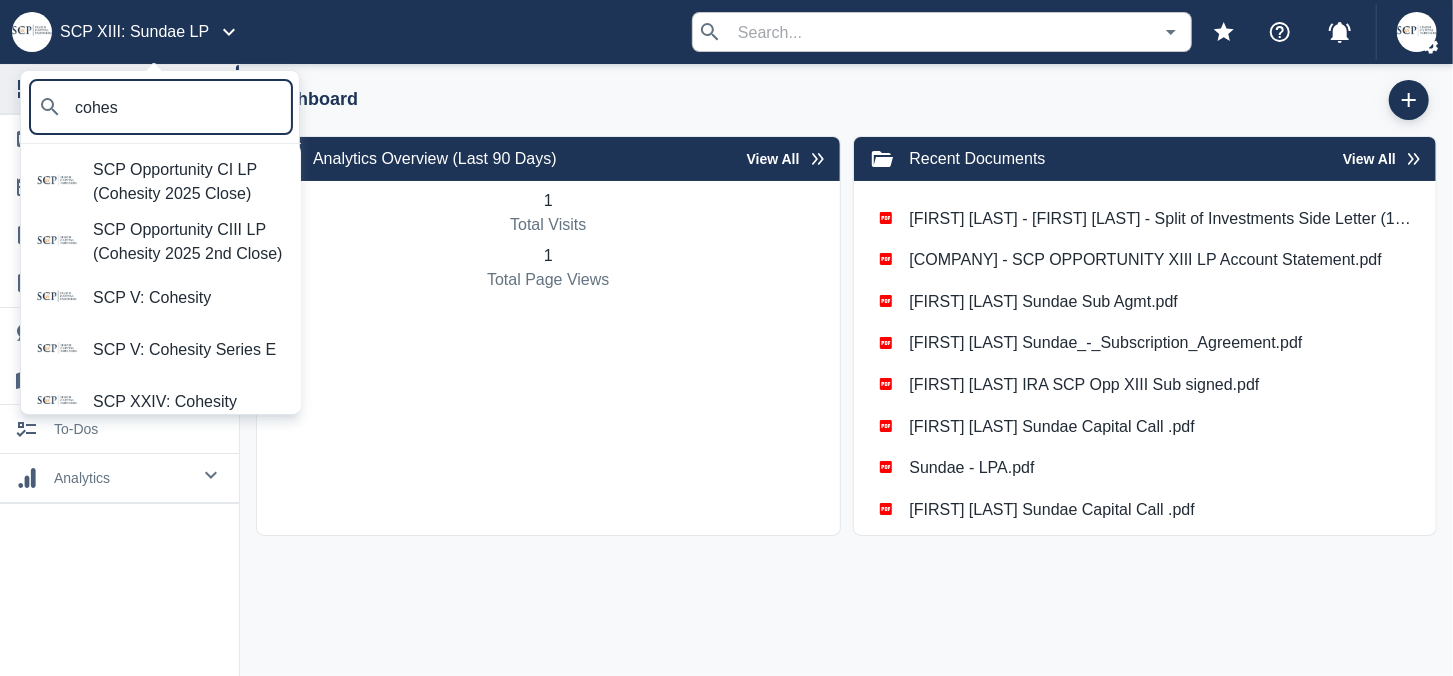 click on "SCP Opportunity CIII LP (Cohesity 2025 2nd Close)" at bounding box center (189, 242) 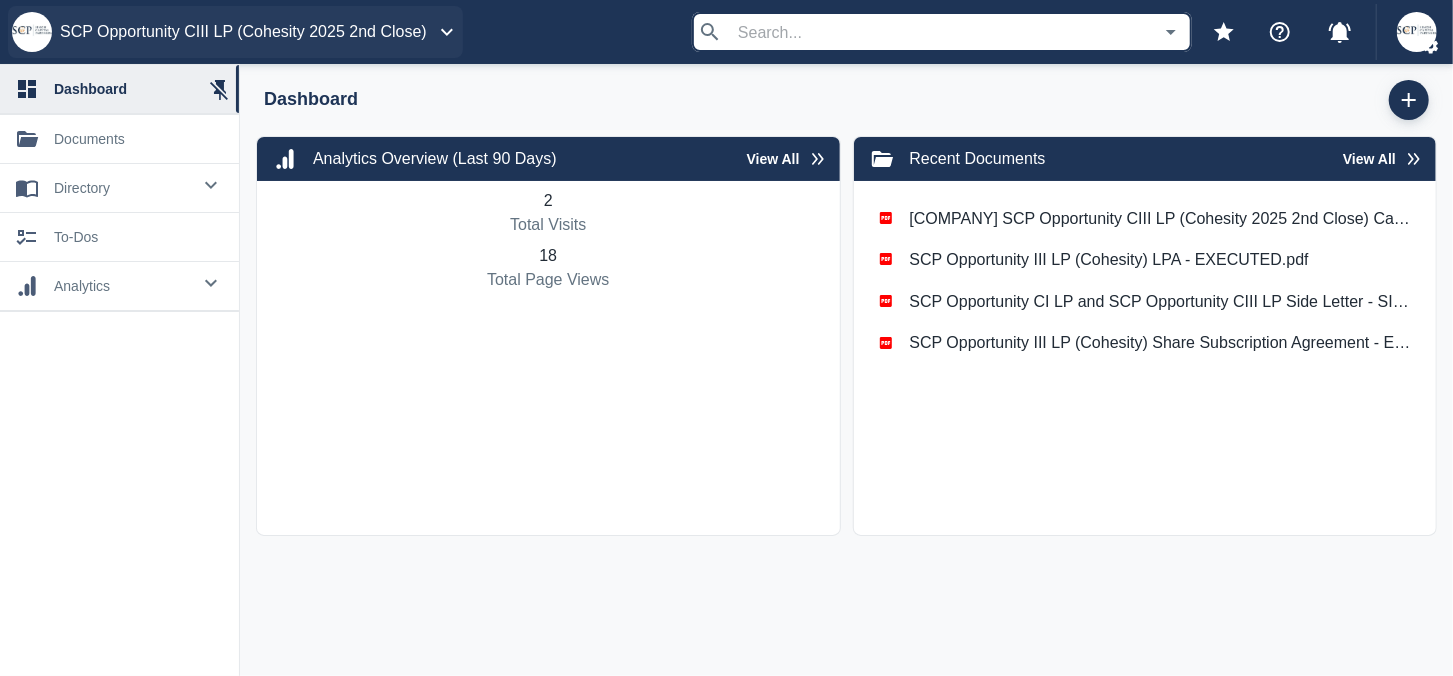 click on "SCP Opportunity CIII LP (Cohesity 2025 2nd Close)" at bounding box center (235, 32) 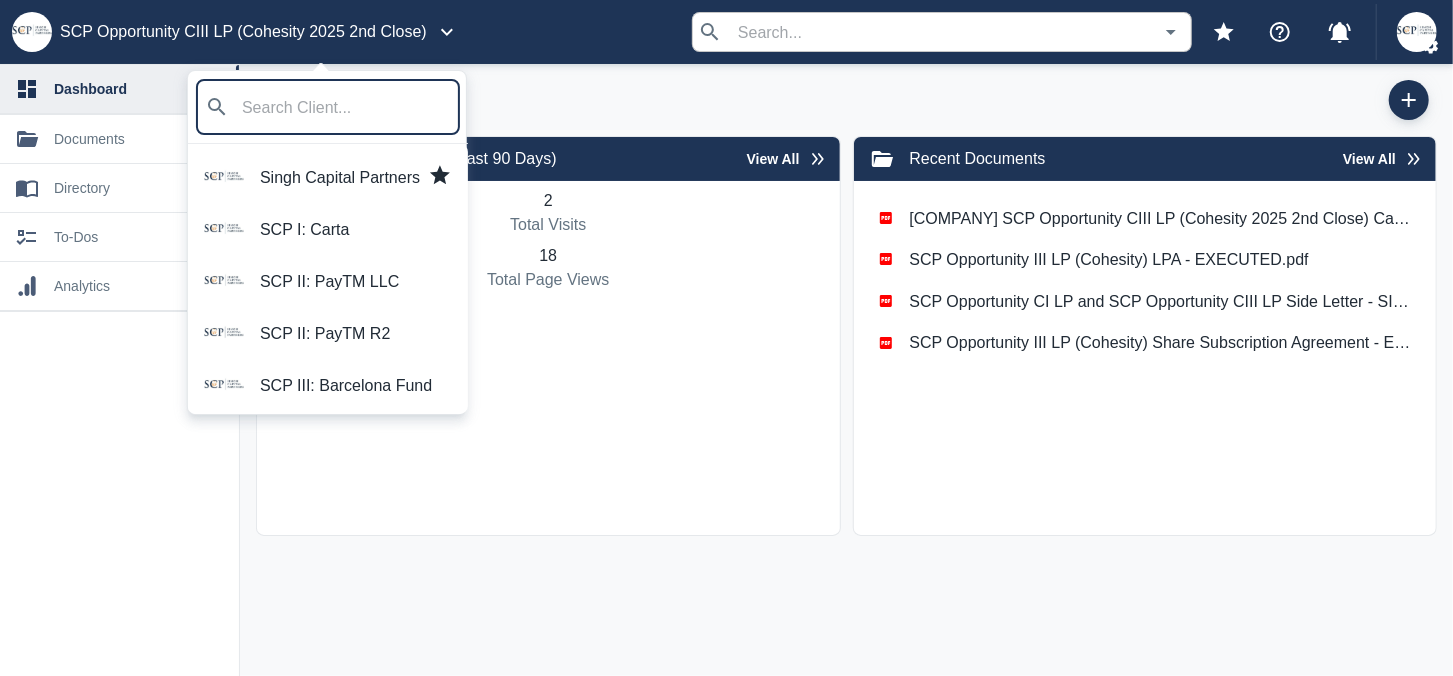 type on "c" 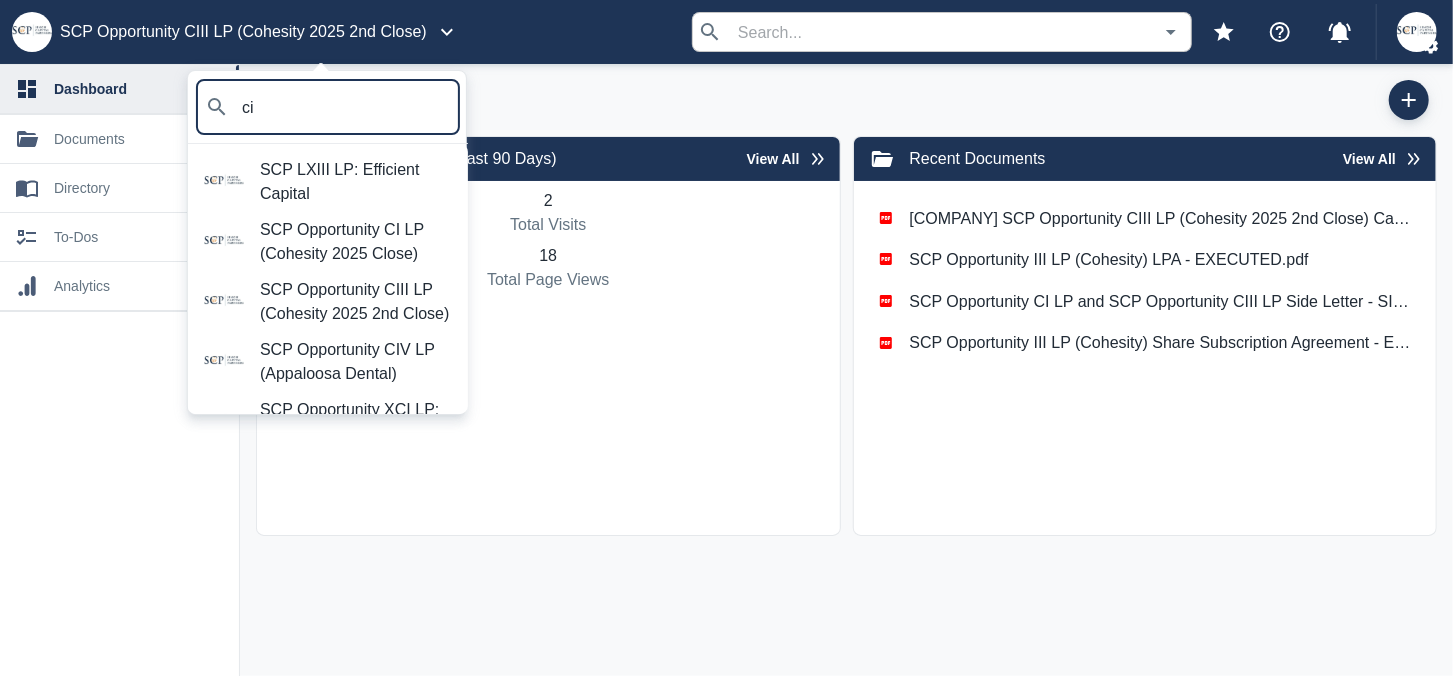 click on "SCP Opportunity CI LP (Cohesity 2025 Close)" at bounding box center [356, 242] 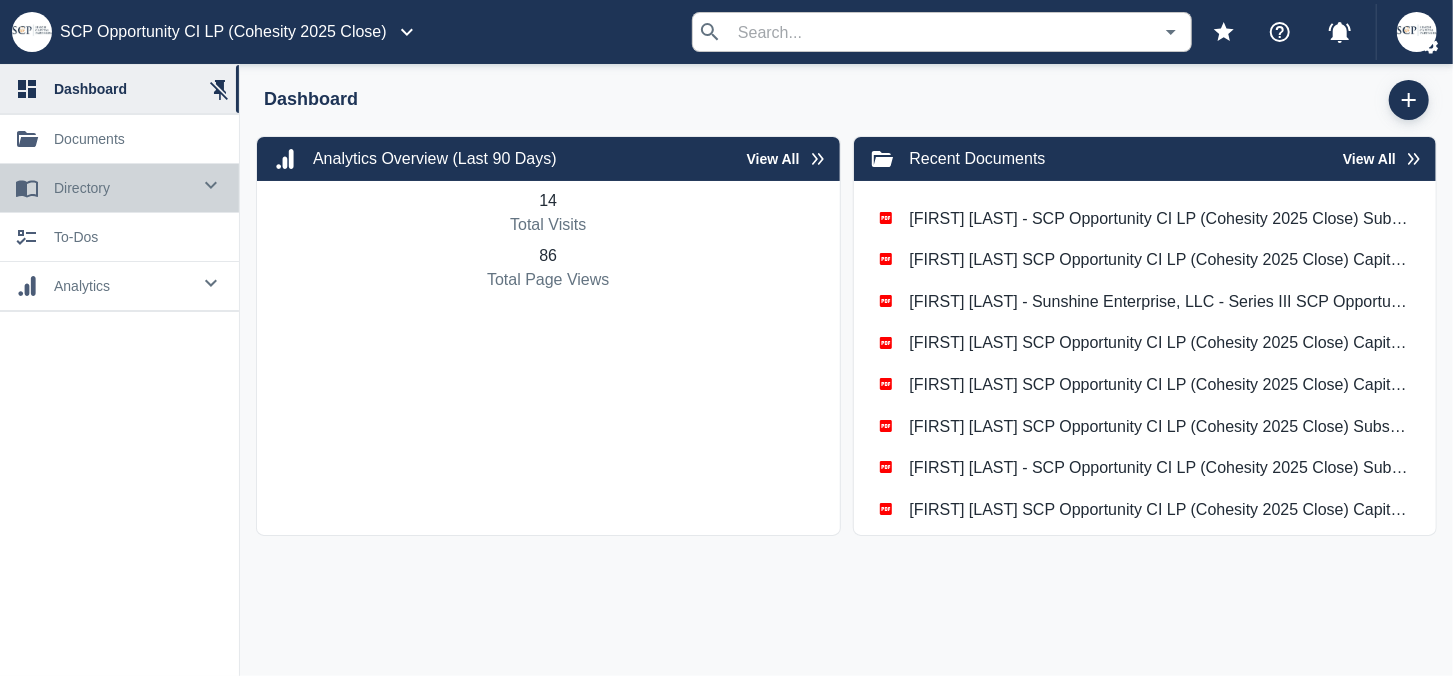 click on "directory" at bounding box center [122, 188] 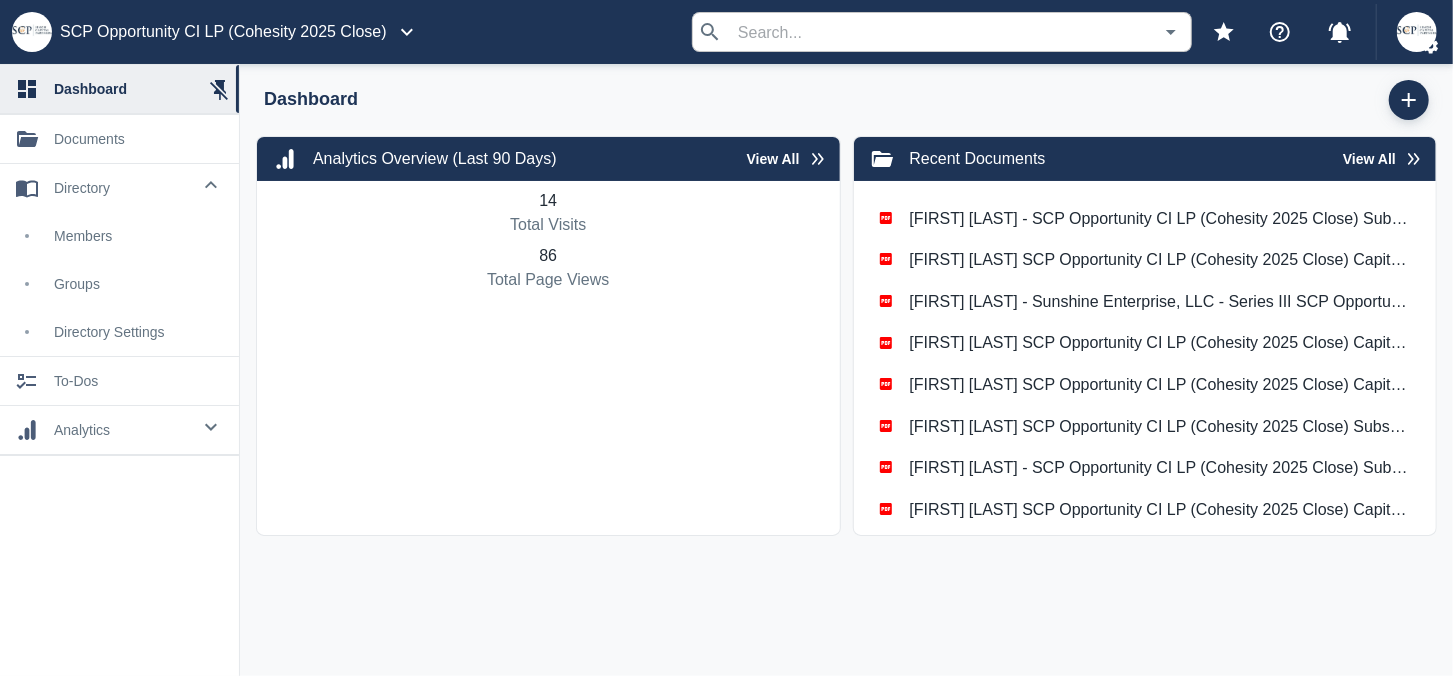 click on "members" at bounding box center (138, 236) 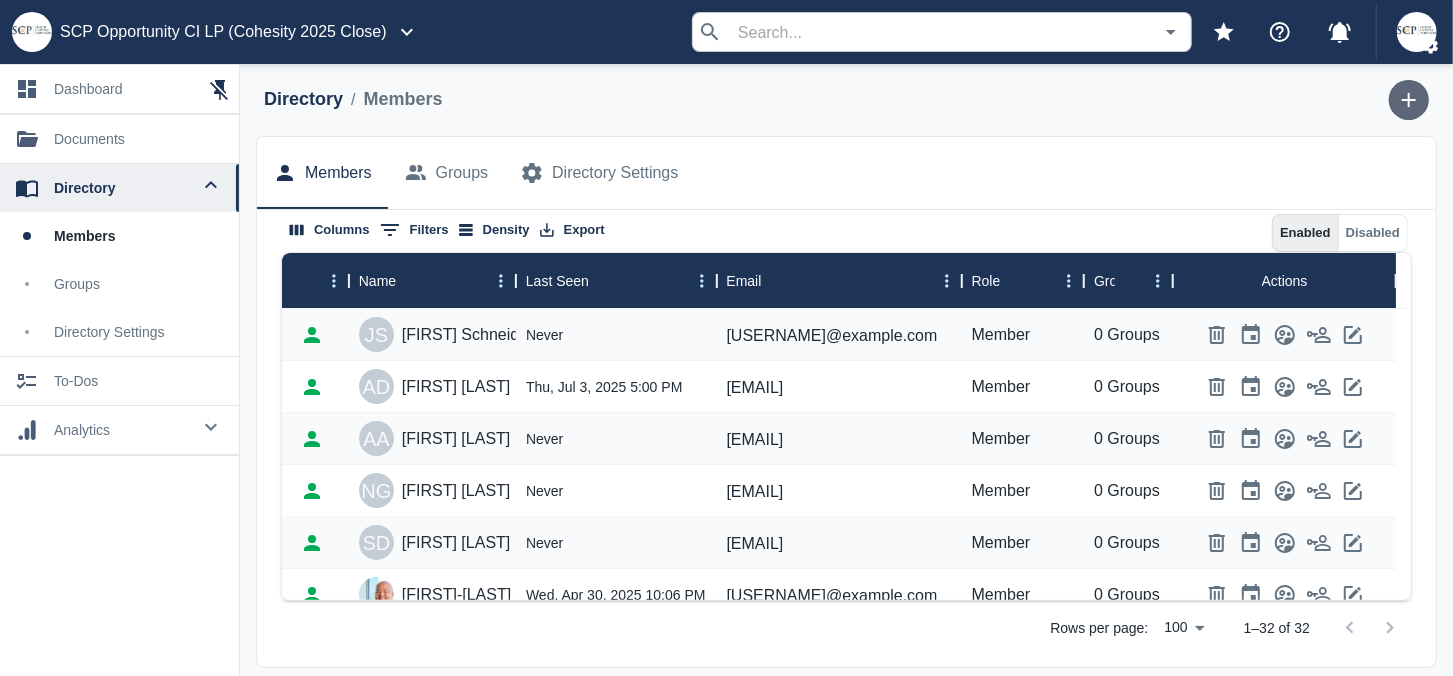 click at bounding box center [1409, 100] 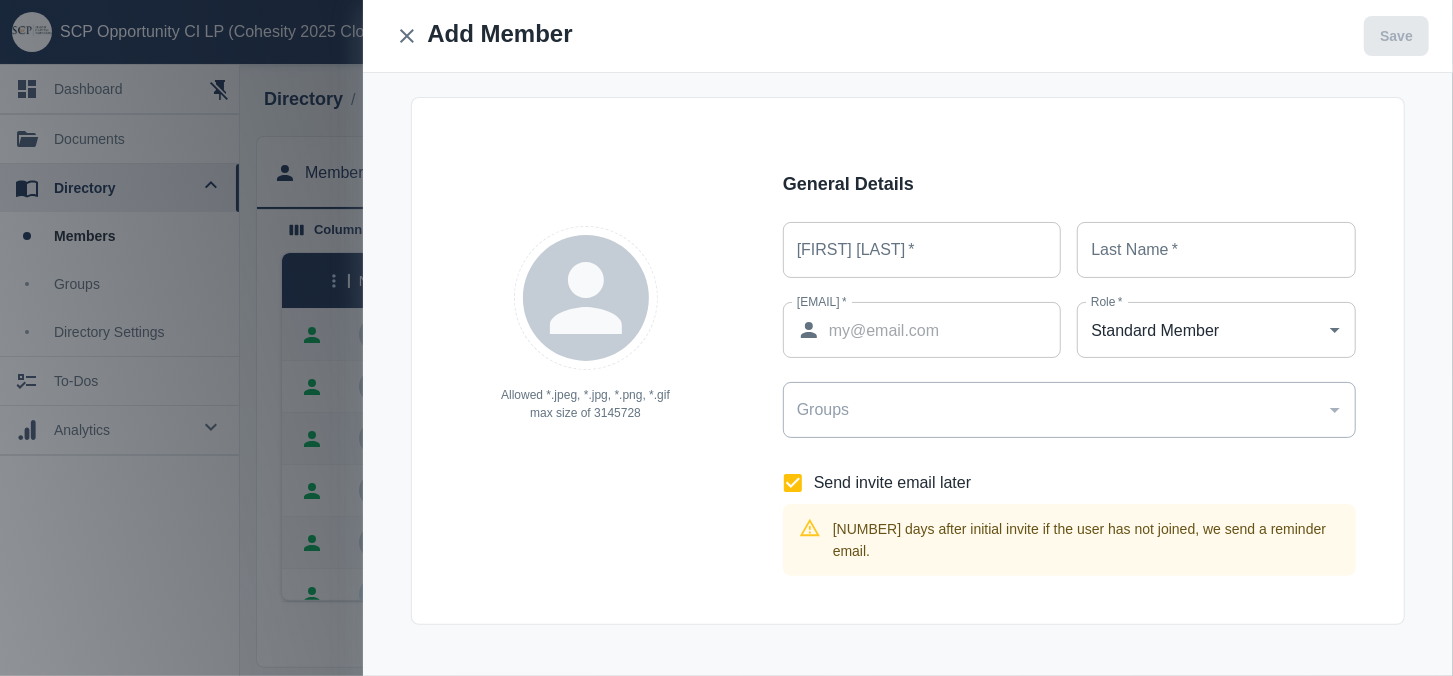 click on "[FIRST] [LAST]   *" at bounding box center (922, 250) 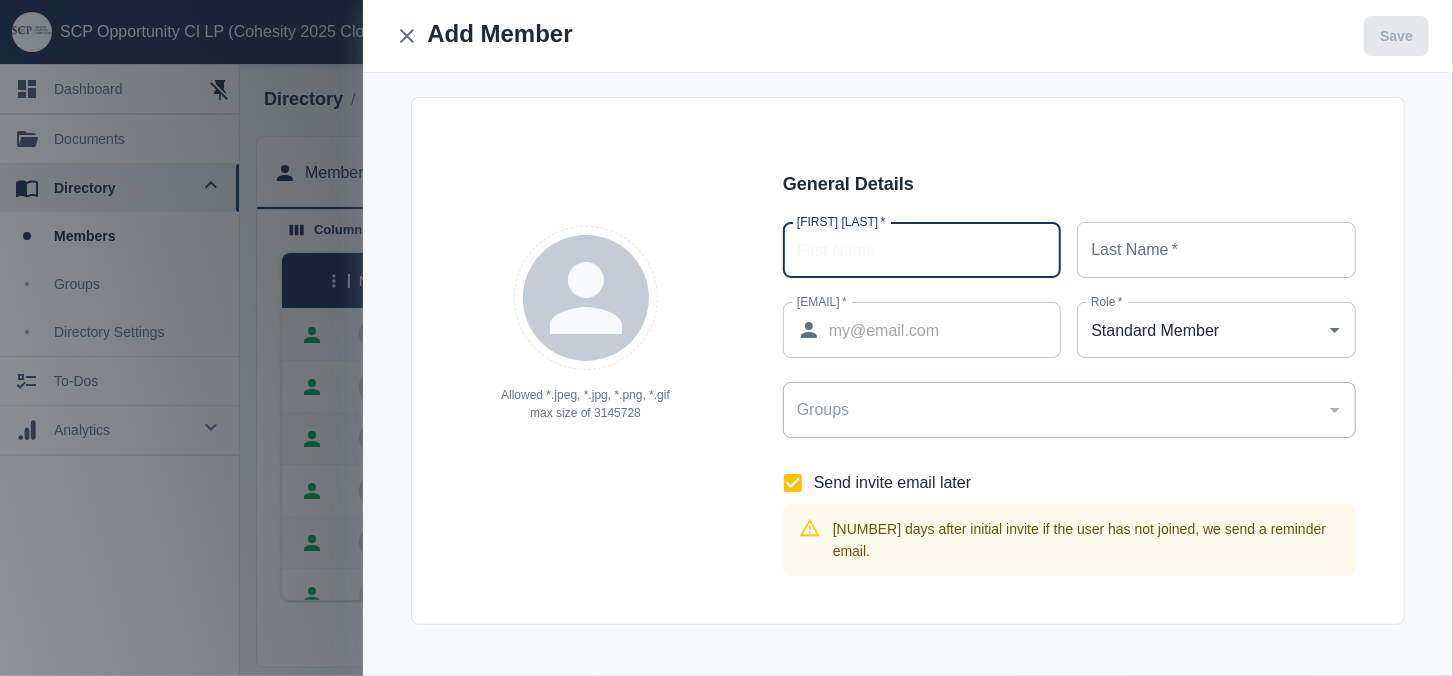 paste on "[FIRST] [LAST]" 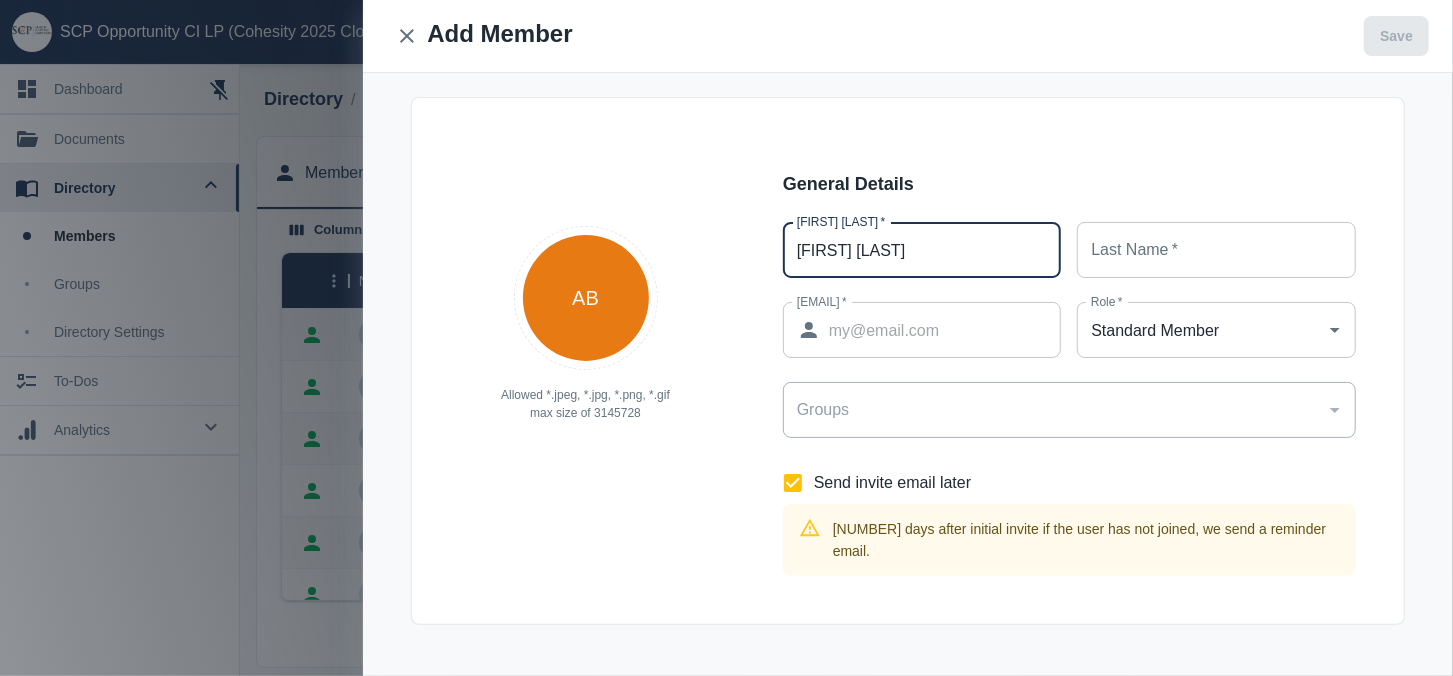 click on "[FIRST] [LAST]" at bounding box center (922, 250) 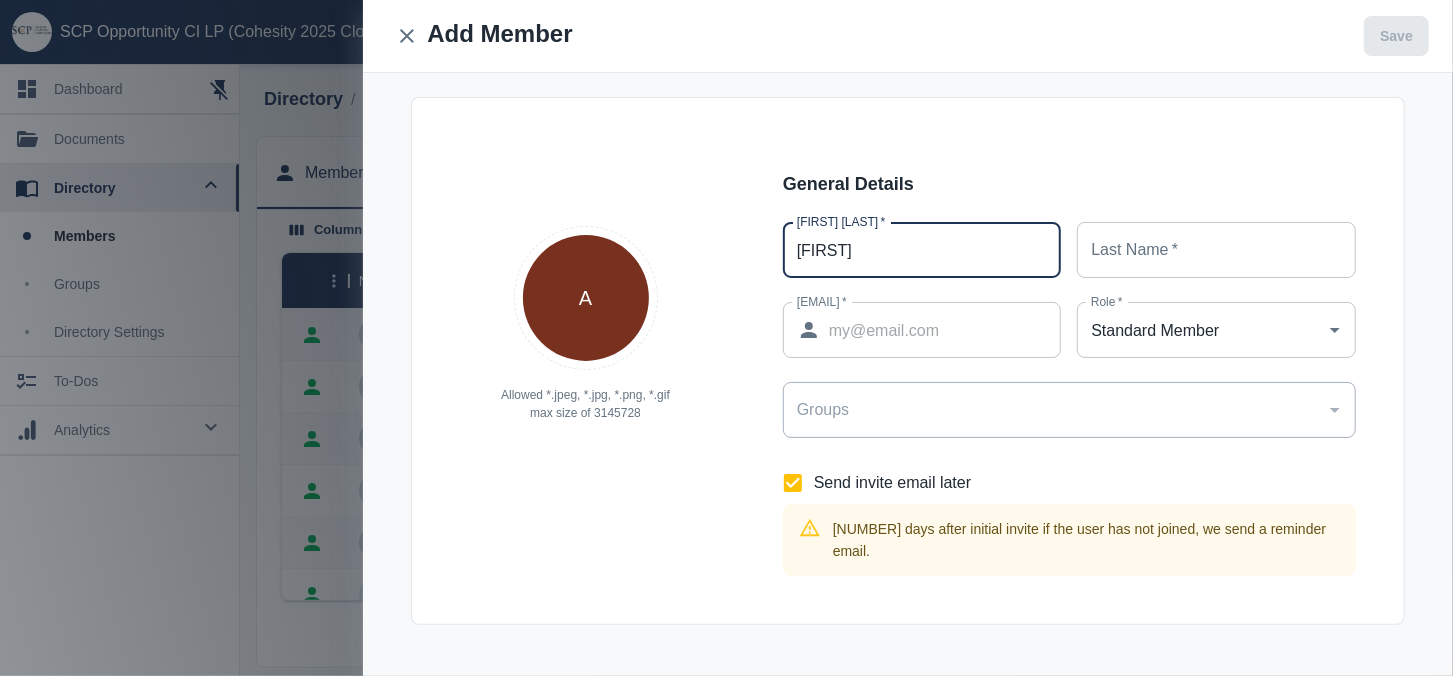 type on "[FIRST]" 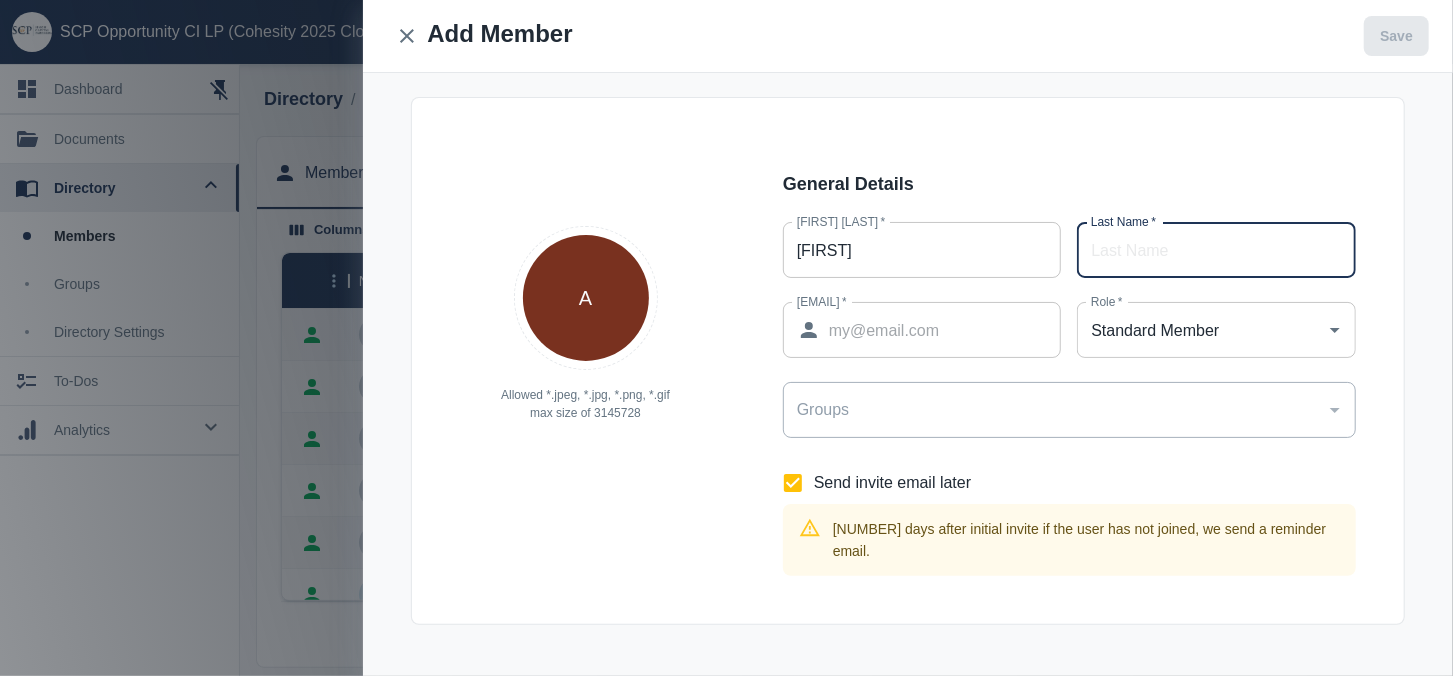 paste on "[LAST]" 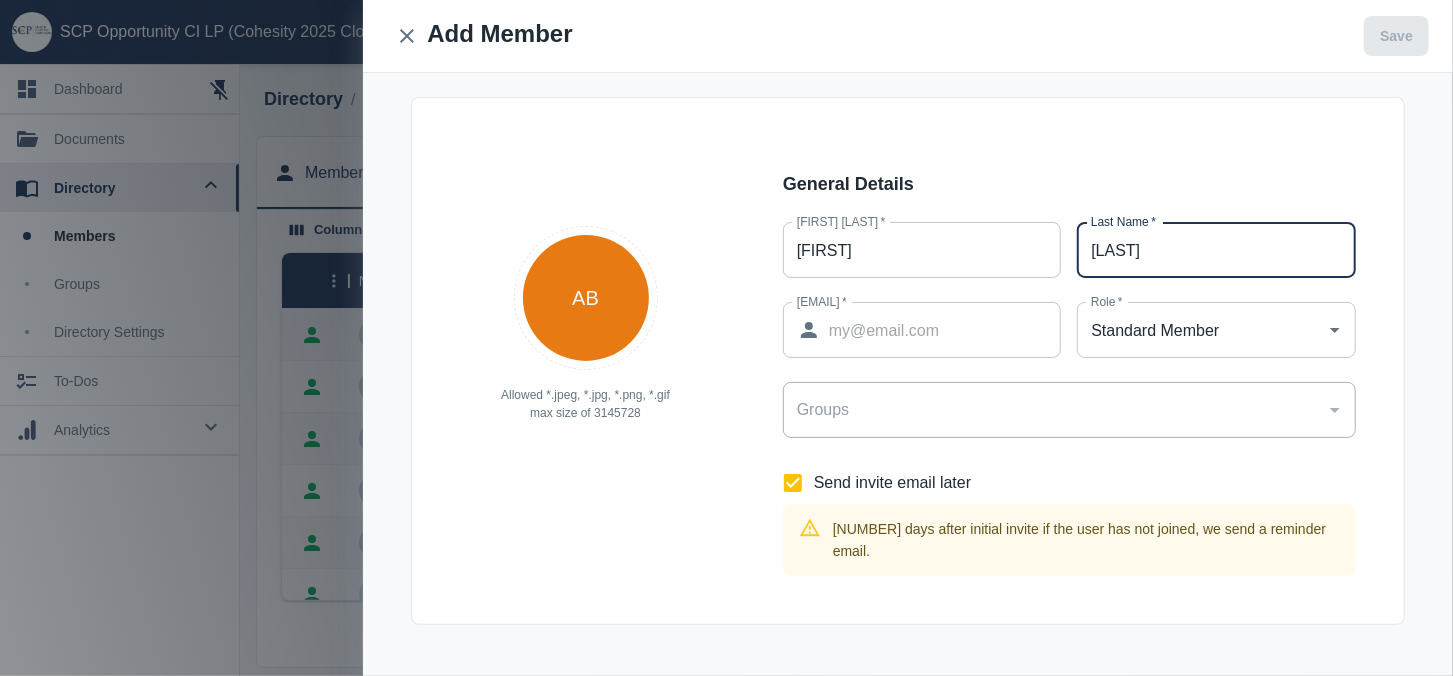 type on "[LAST]" 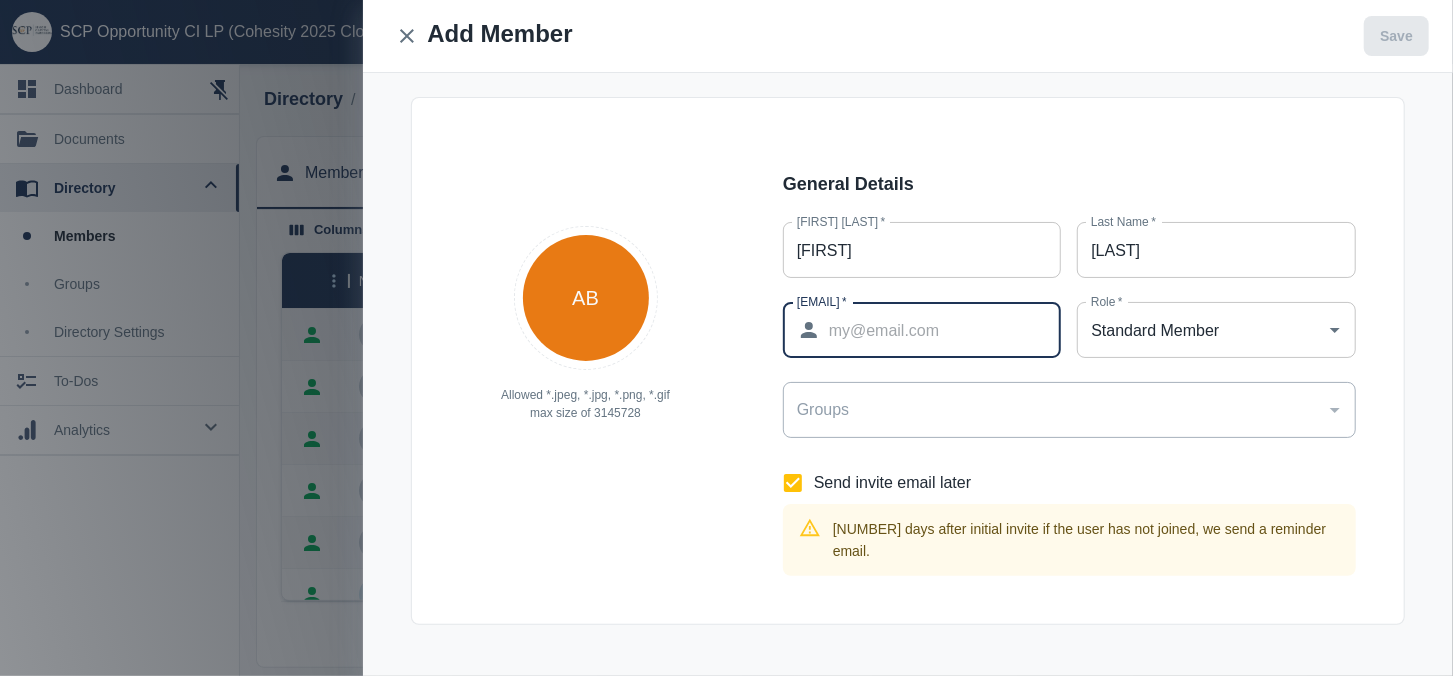 paste on "asbrar29@example.com" 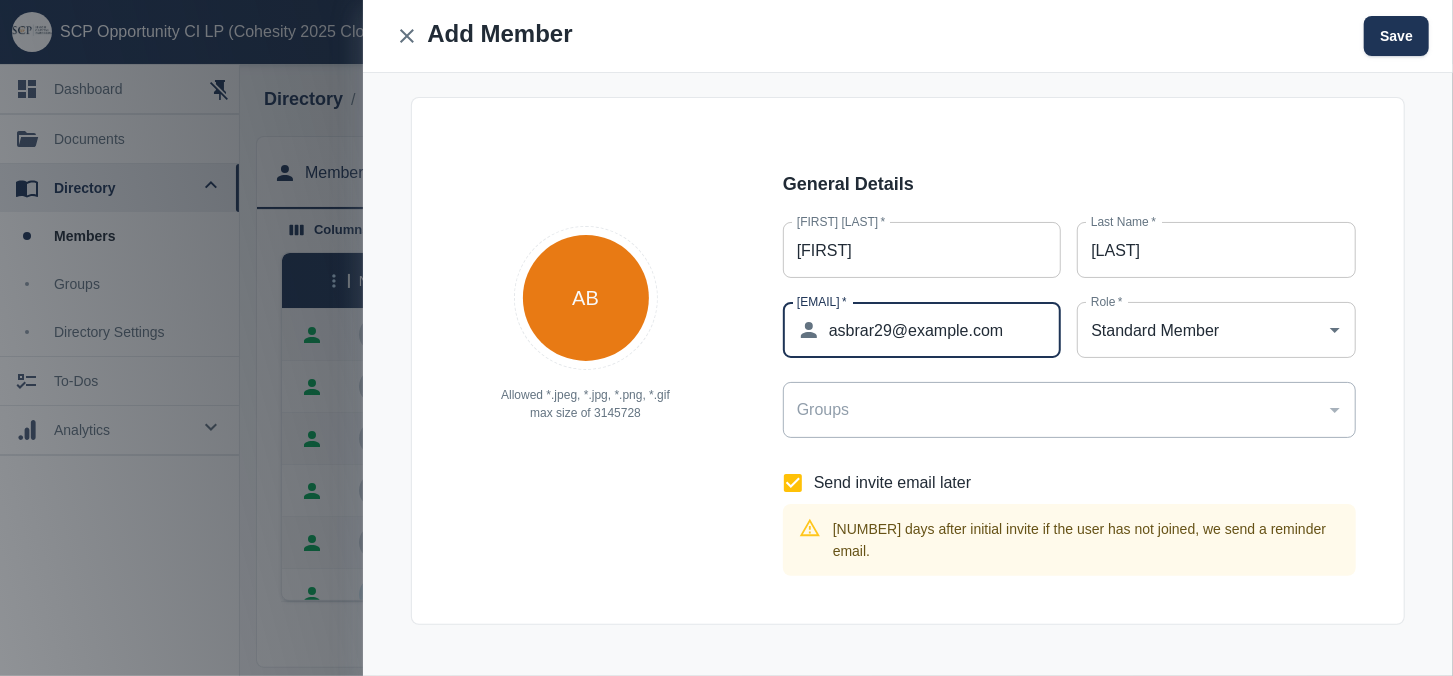 type on "asbrar29@example.com" 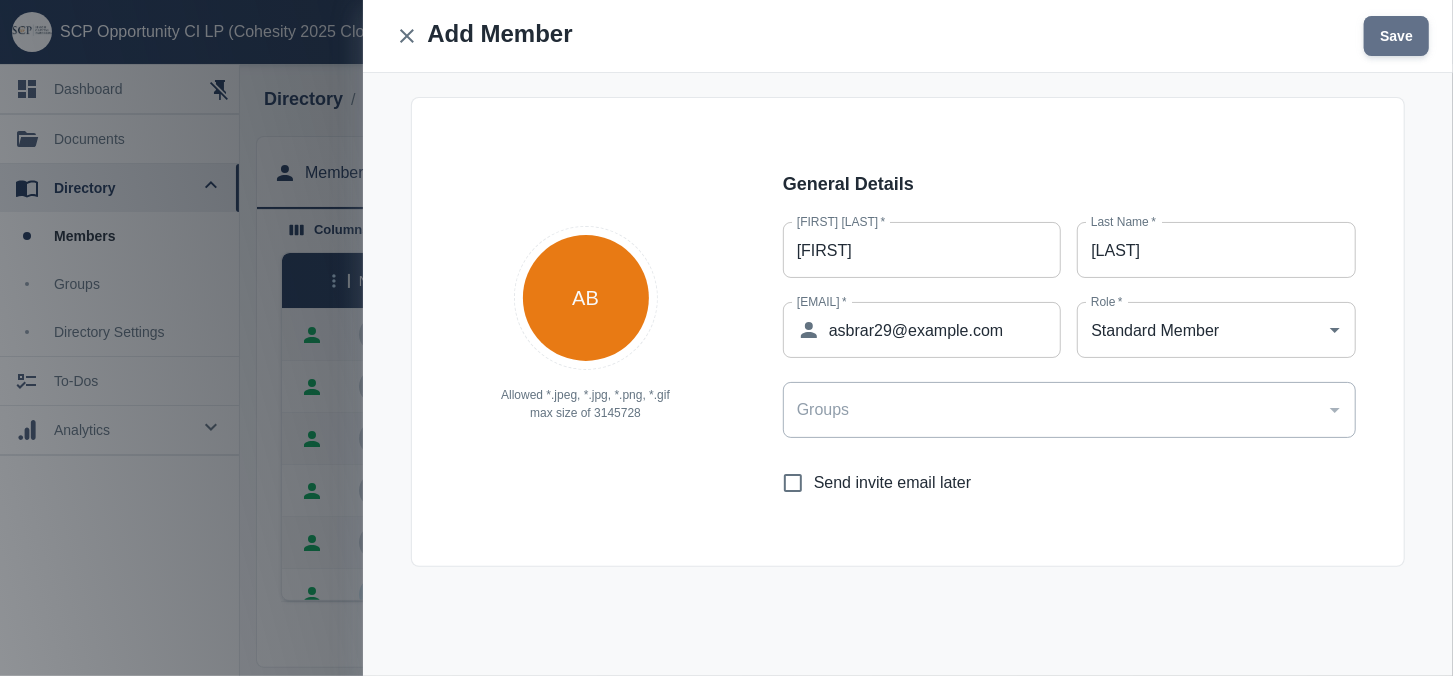 click on "Save" at bounding box center [1396, 36] 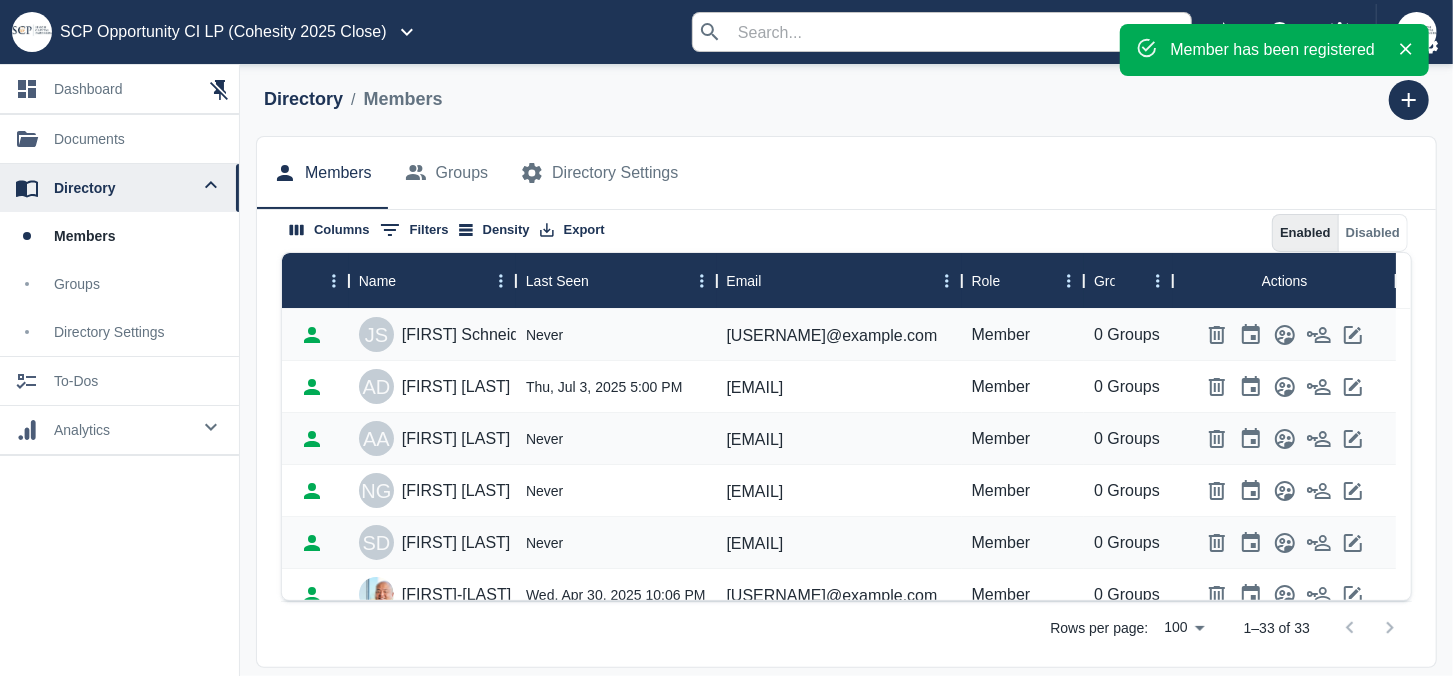 click on "documents" at bounding box center (138, 139) 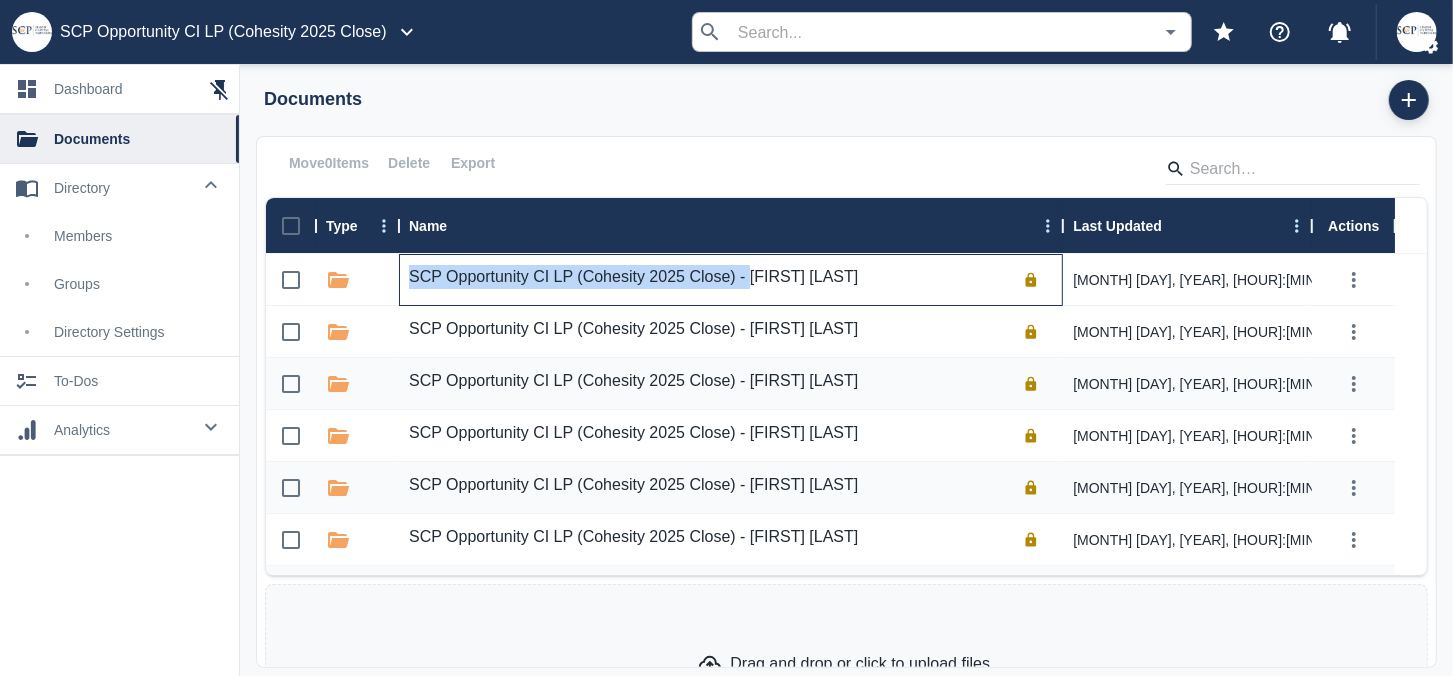 drag, startPoint x: 756, startPoint y: 260, endPoint x: 752, endPoint y: 273, distance: 13.601471 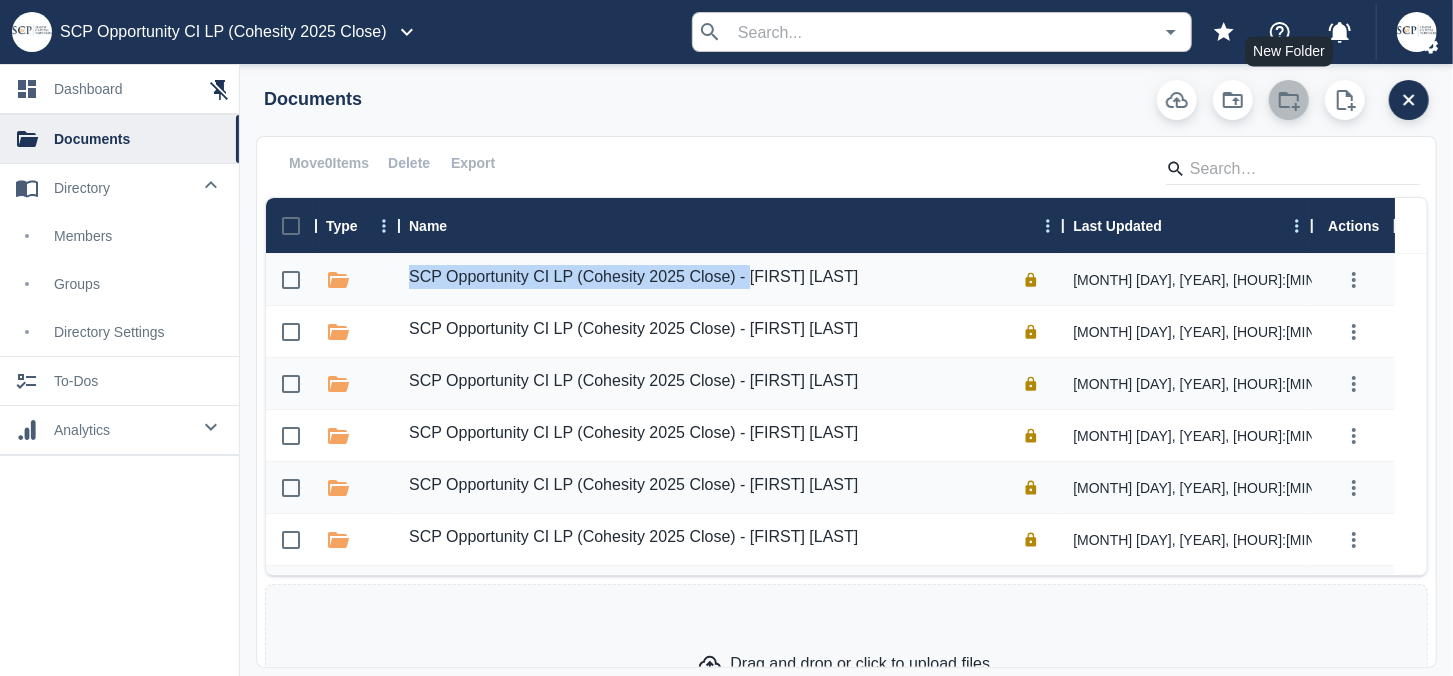 click at bounding box center [1289, 100] 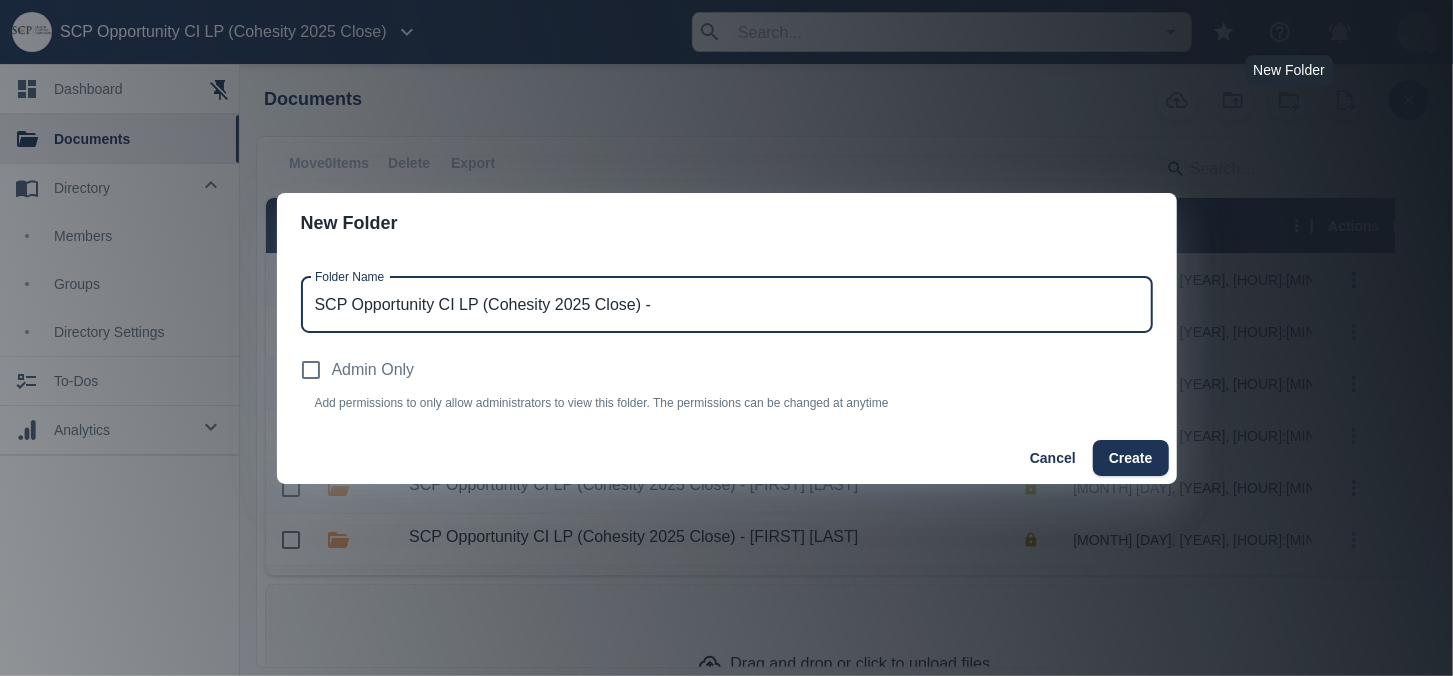 paste on "[FIRST] [LAST]" 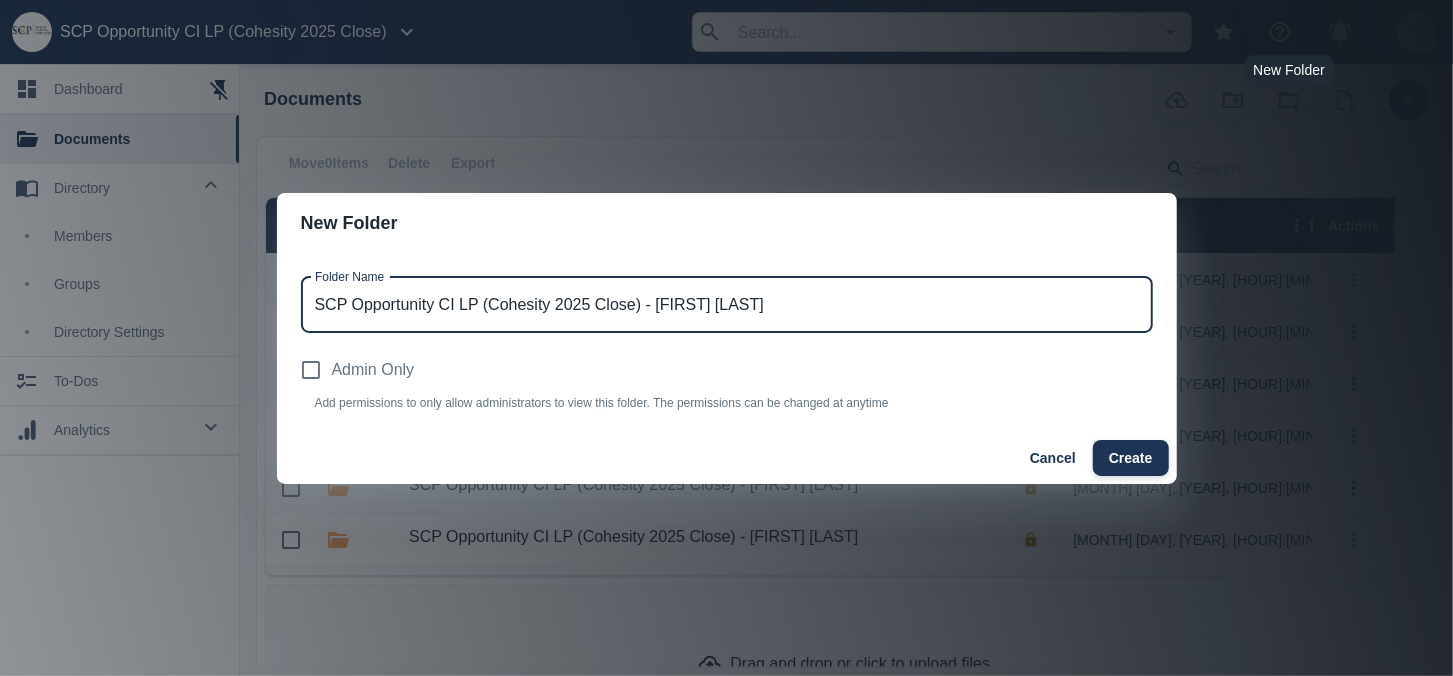type on "SCP Opportunity CI LP (Cohesity 2025 Close) - [FIRST] [LAST]" 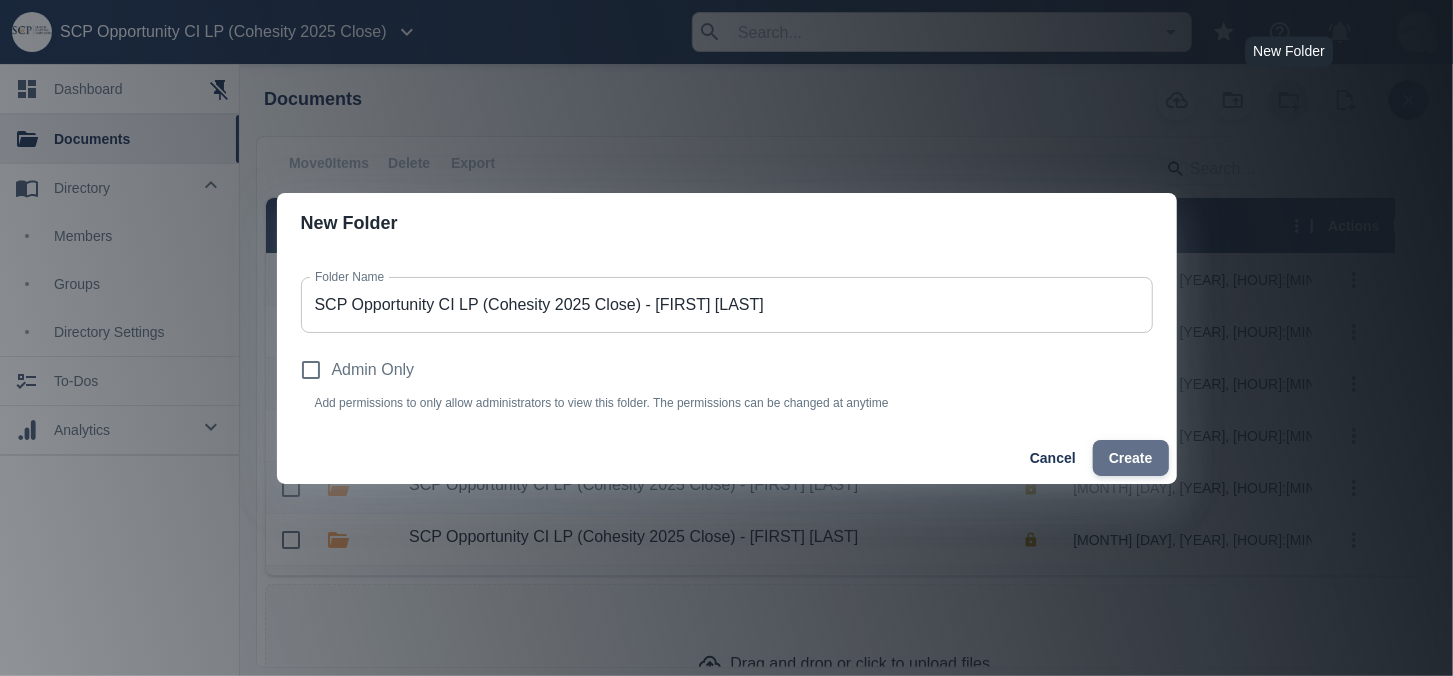 click on "Create" at bounding box center (1131, 458) 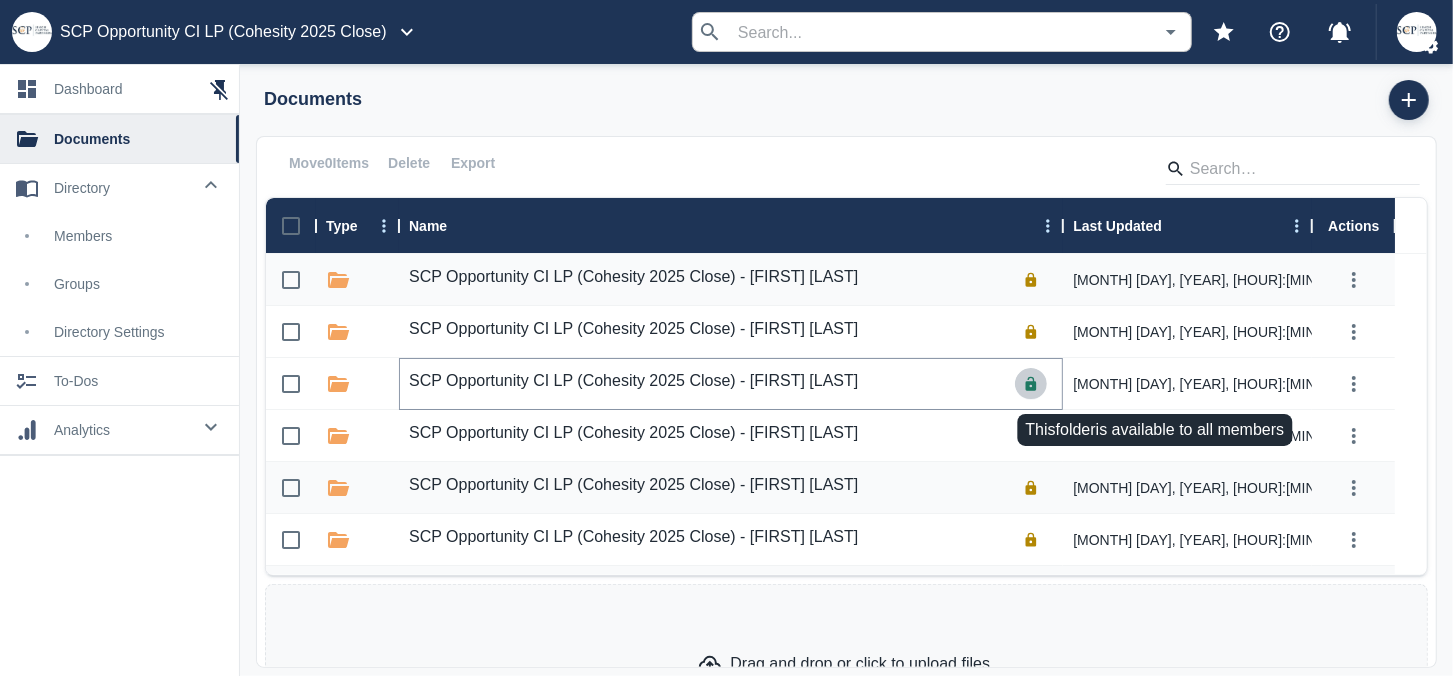click at bounding box center (1031, 383) 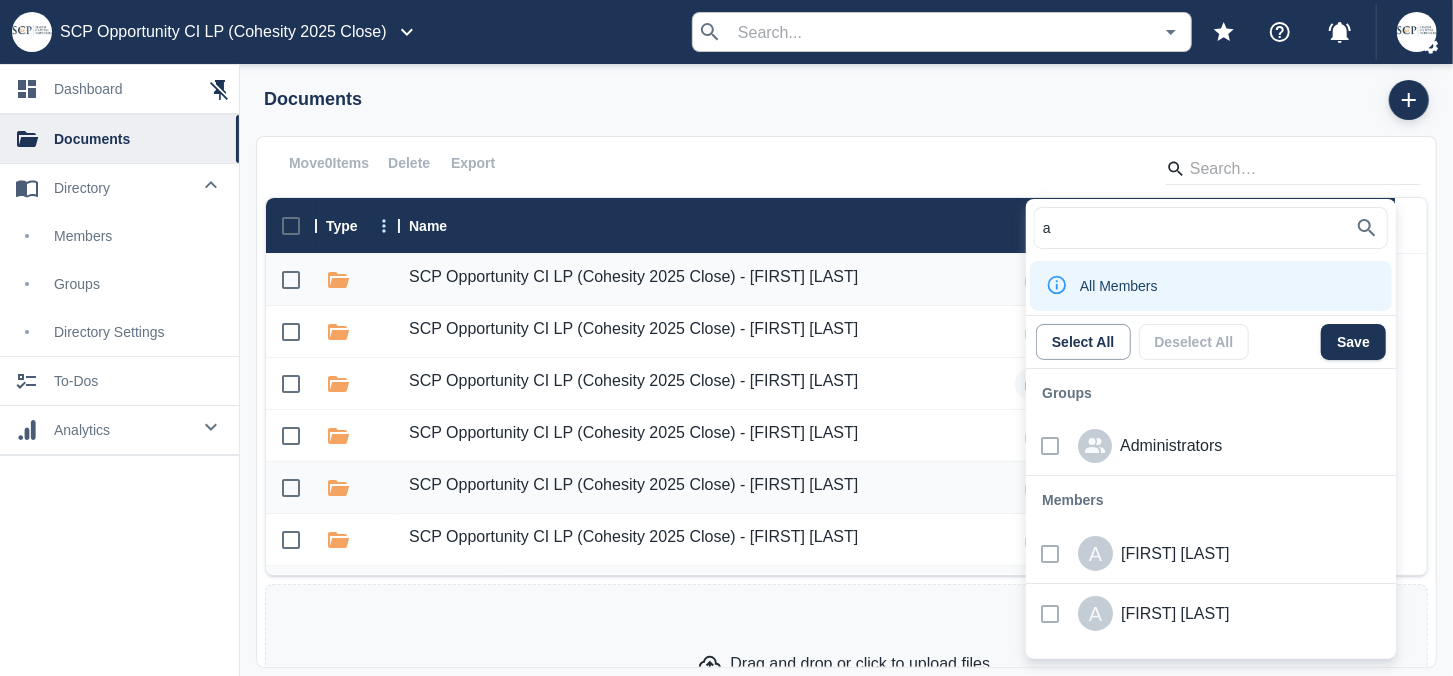 type on "am" 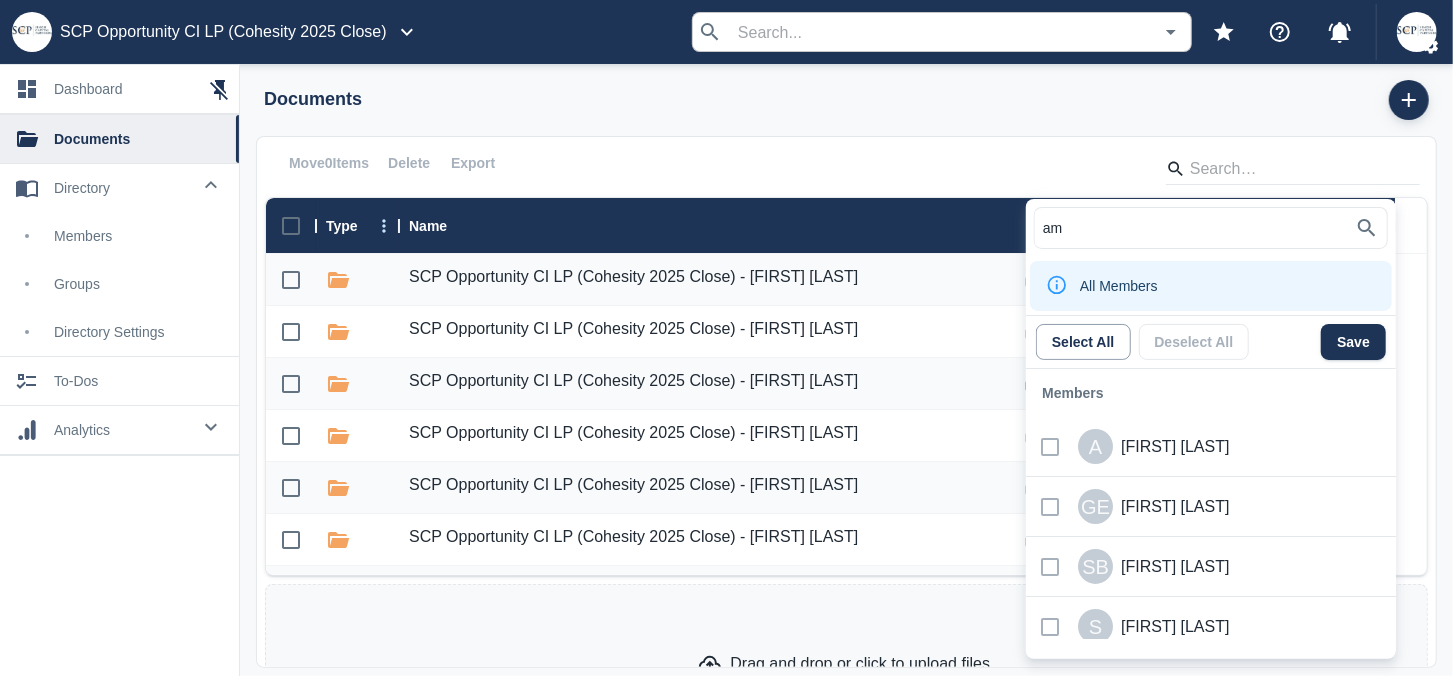 click at bounding box center (1050, 447) 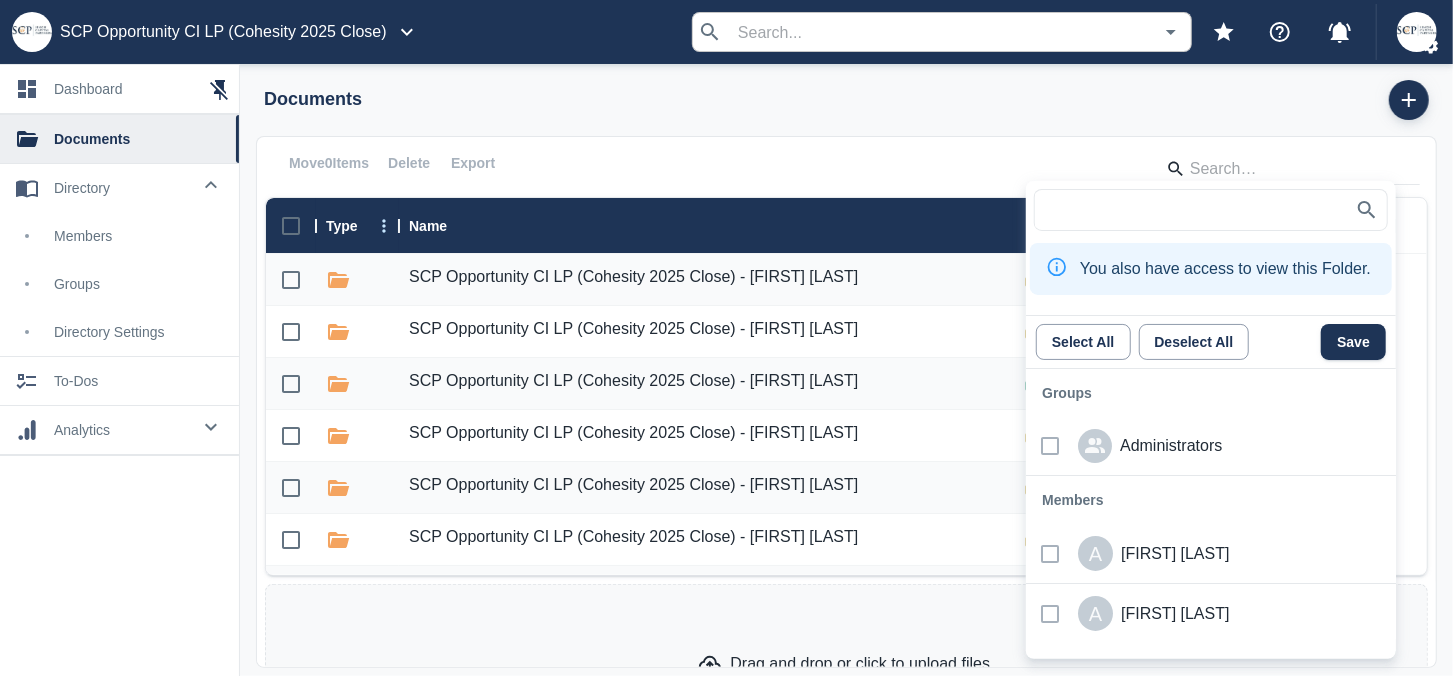 scroll, scrollTop: 64, scrollLeft: 0, axis: vertical 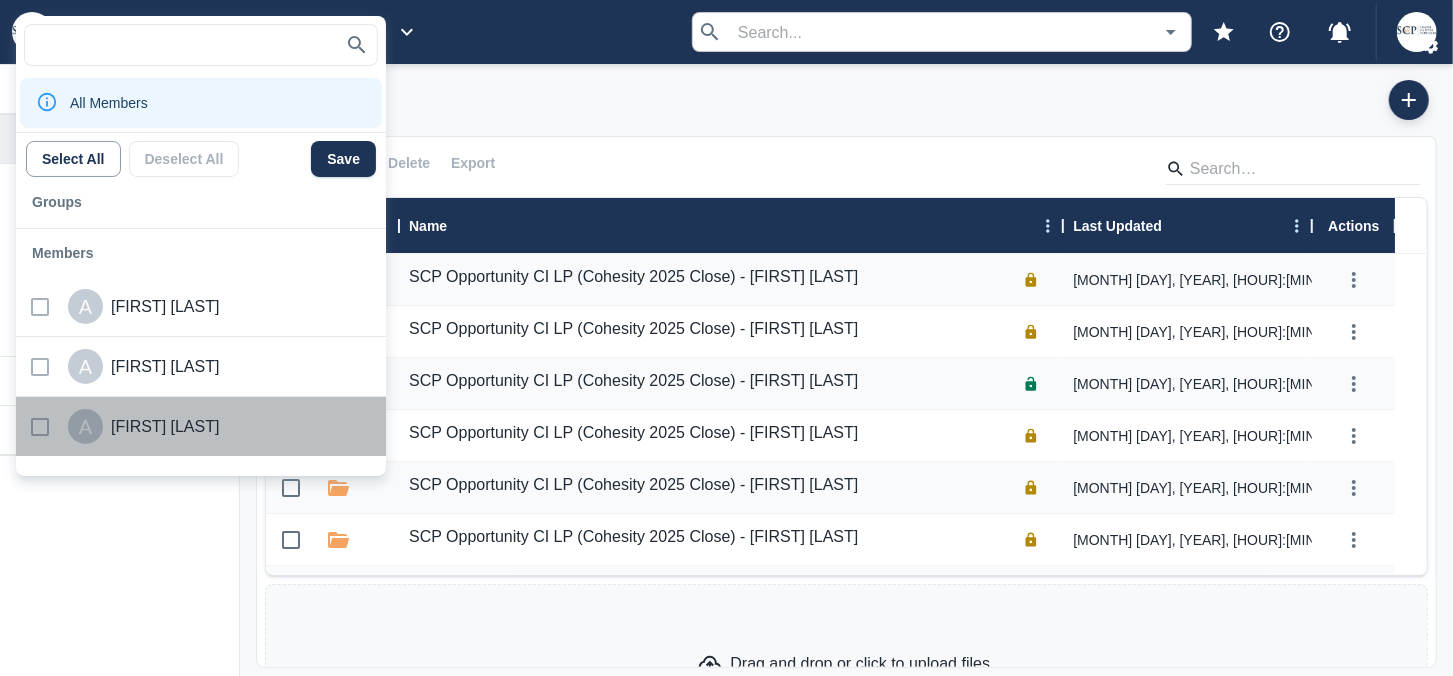 drag, startPoint x: 42, startPoint y: 426, endPoint x: 103, endPoint y: 411, distance: 62.817196 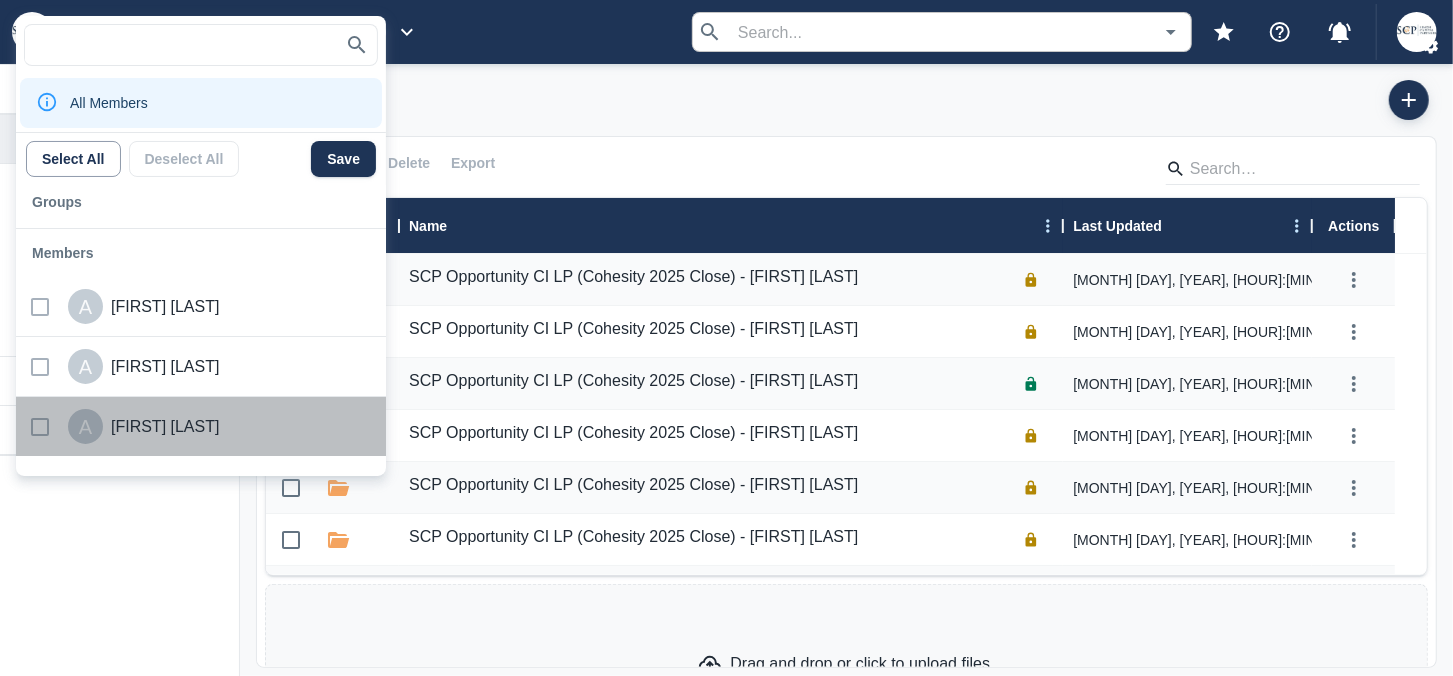 click at bounding box center [40, 427] 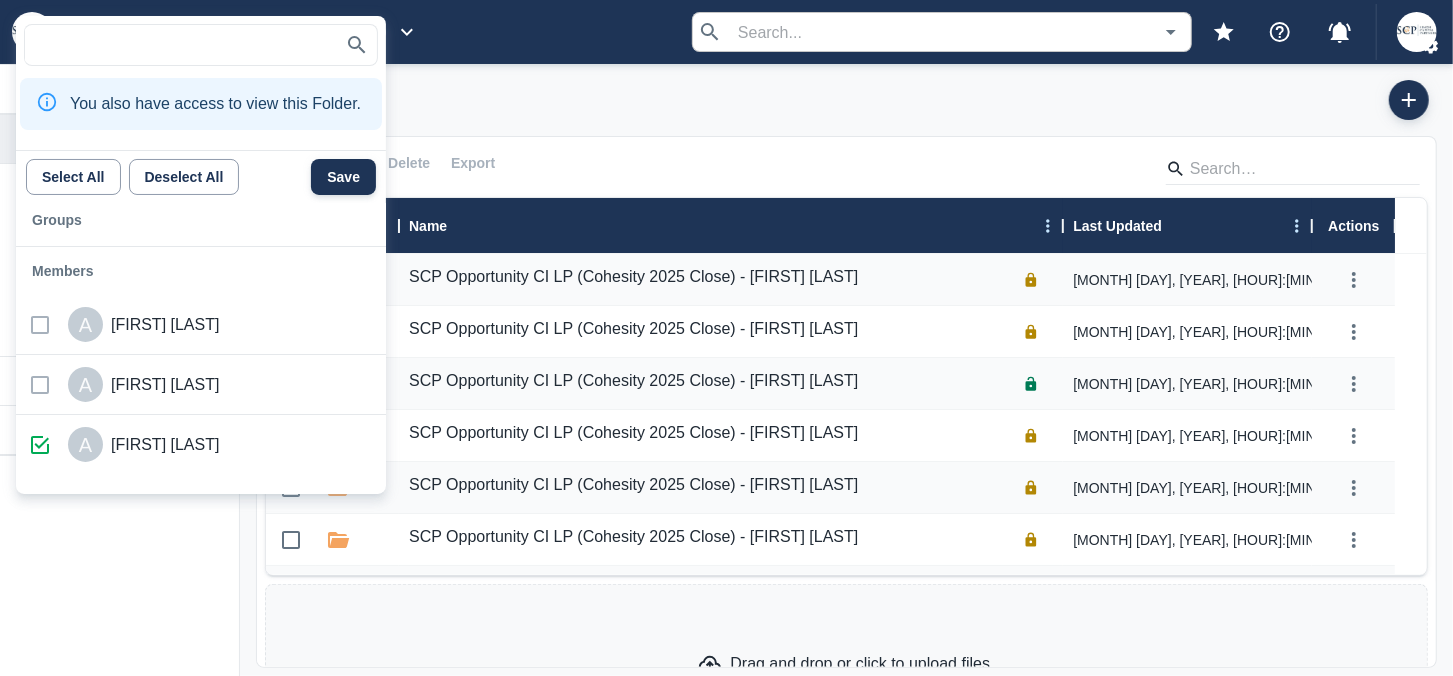 click on "Save" at bounding box center [343, 177] 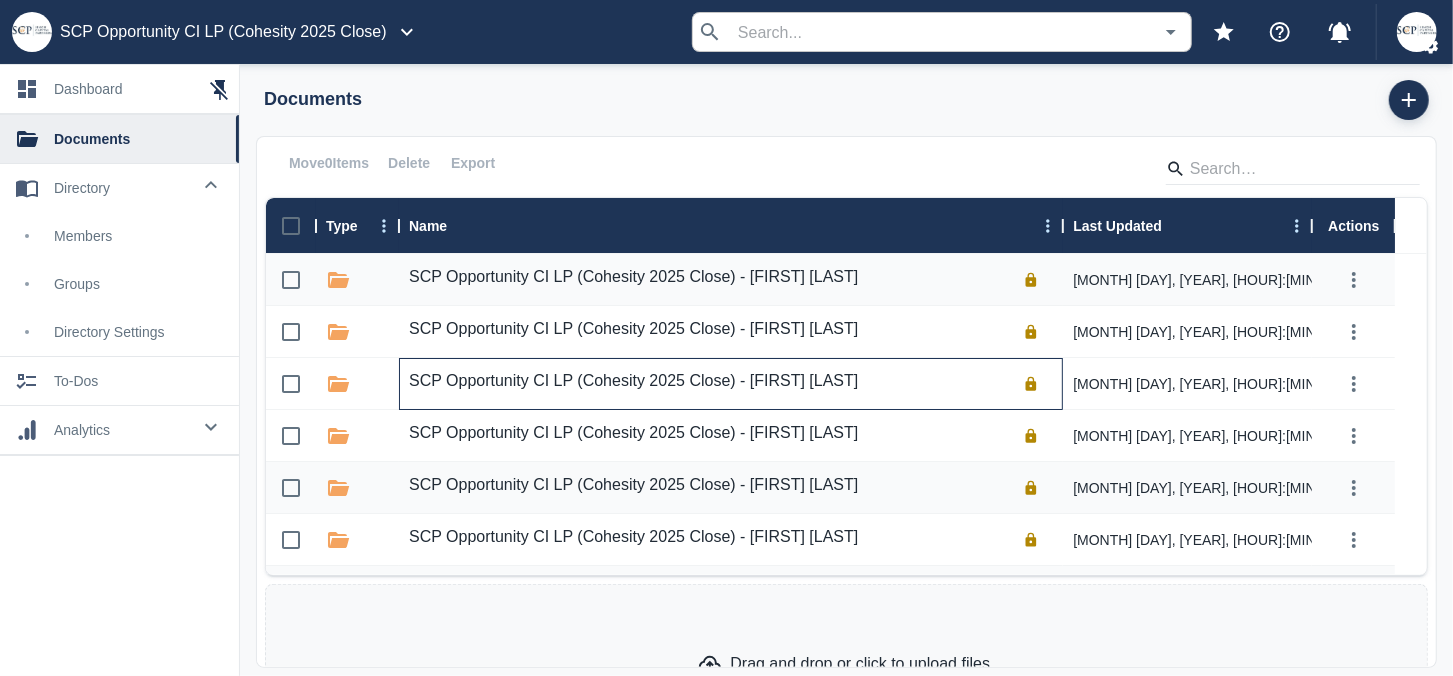 click on "SCP Opportunity CI LP (Cohesity 2025 Close) - [FIRST] [LAST]" at bounding box center (633, 381) 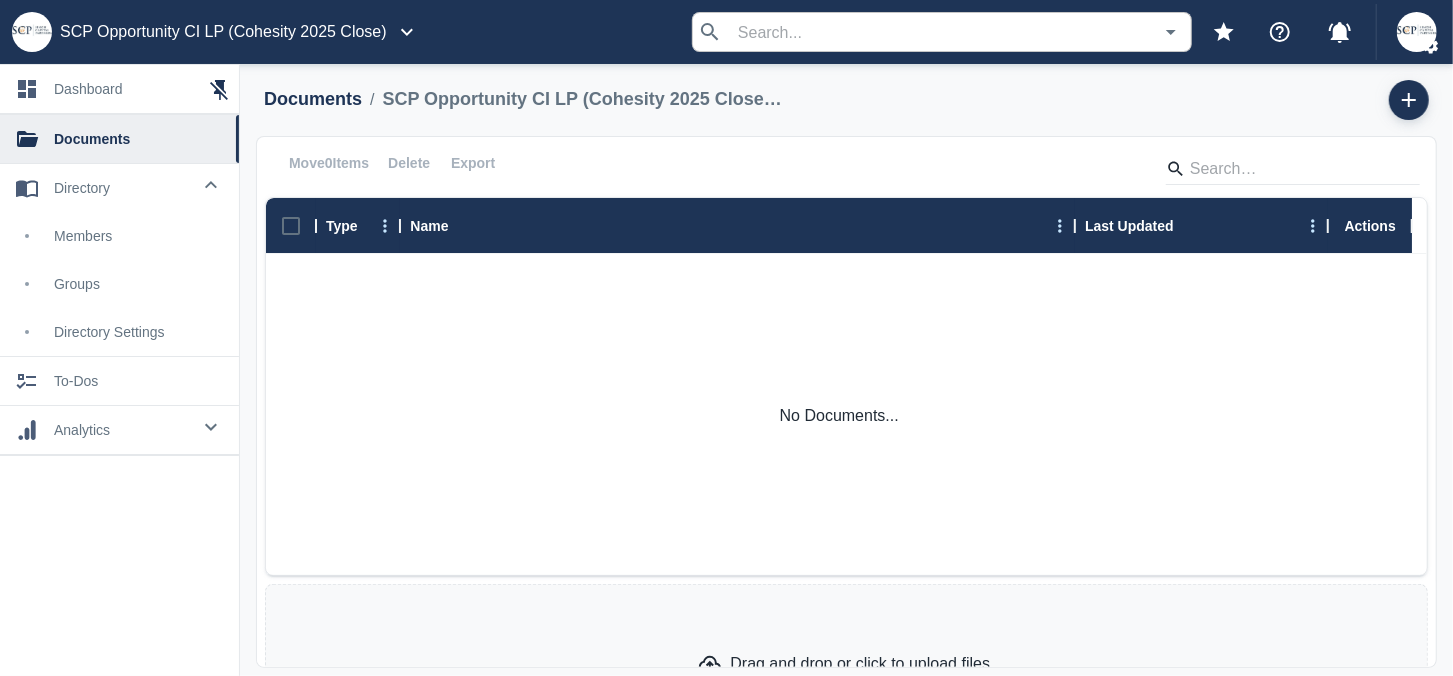 click on "Drag and drop or click  to upload files." at bounding box center (846, 664) 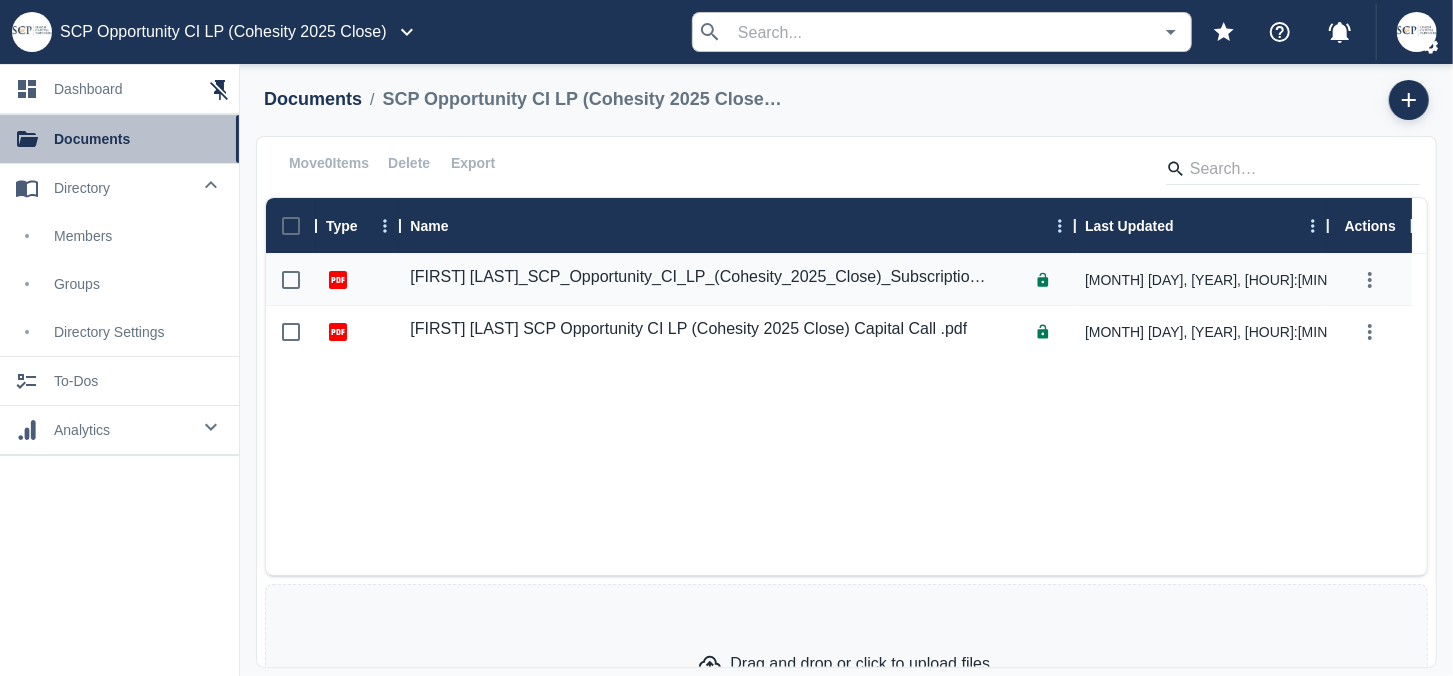 click on "documents" at bounding box center (138, 139) 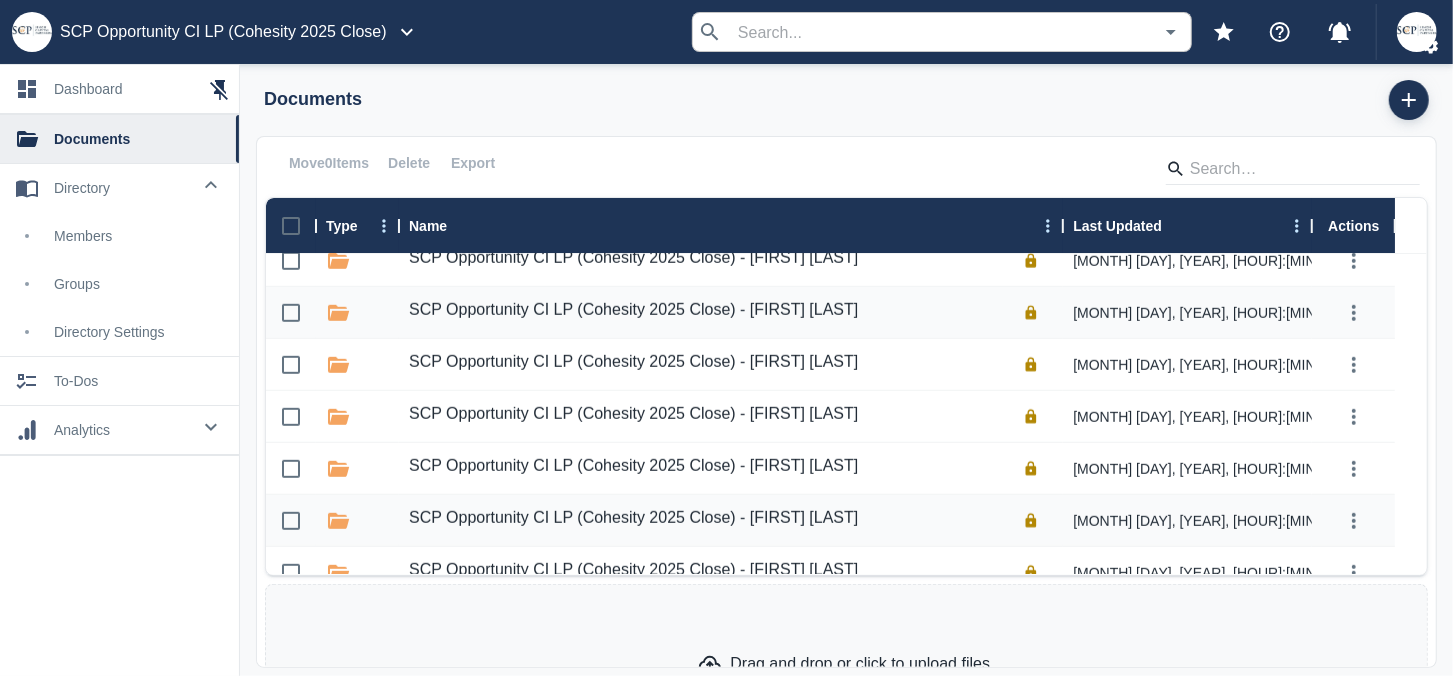 scroll, scrollTop: 1000, scrollLeft: 0, axis: vertical 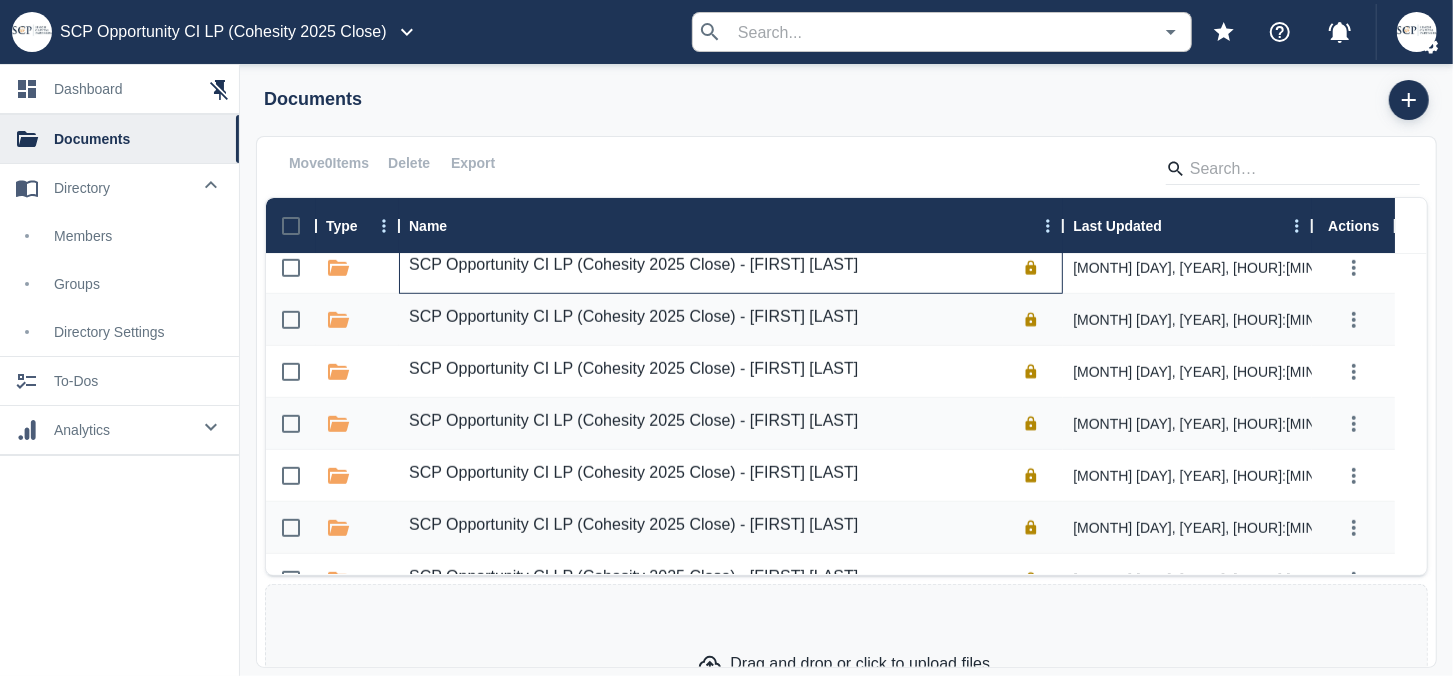 click on "SCP Opportunity CI LP (Cohesity 2025 Close) - [FIRST] [LAST]" at bounding box center (633, 265) 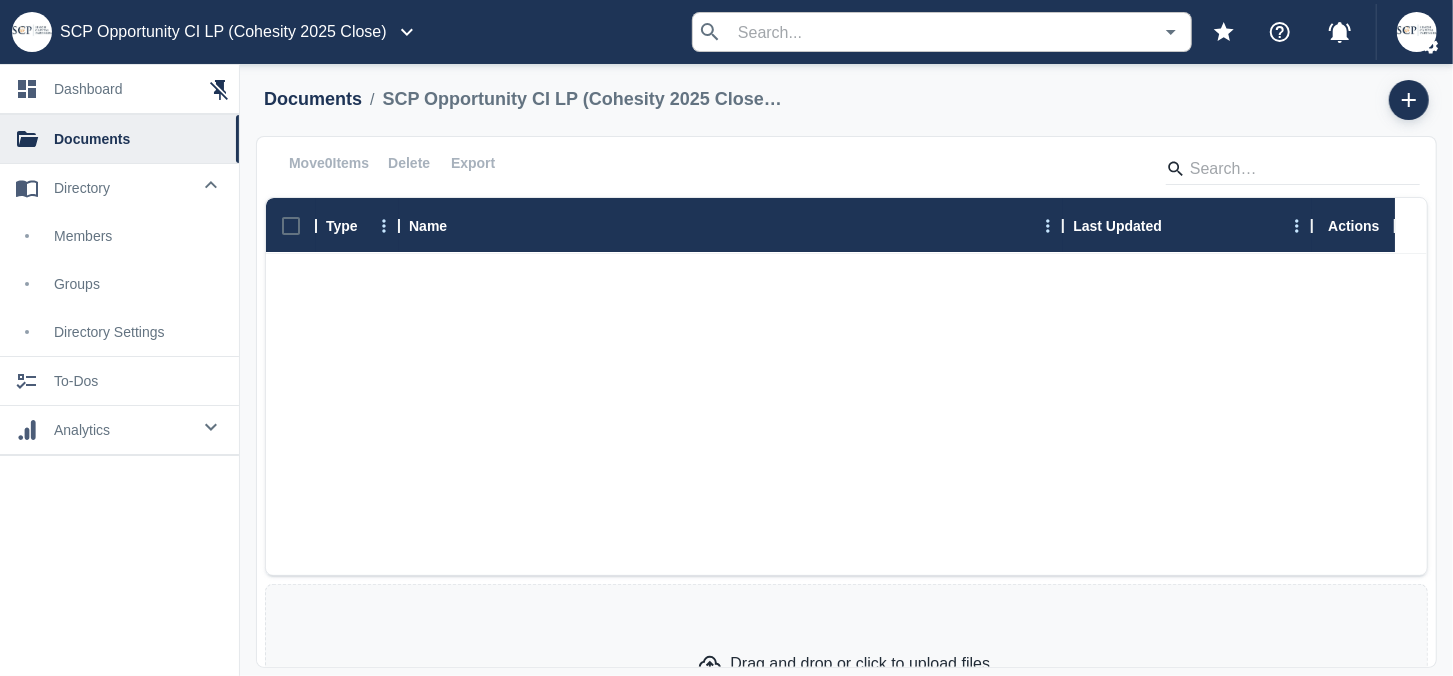 scroll, scrollTop: 0, scrollLeft: 0, axis: both 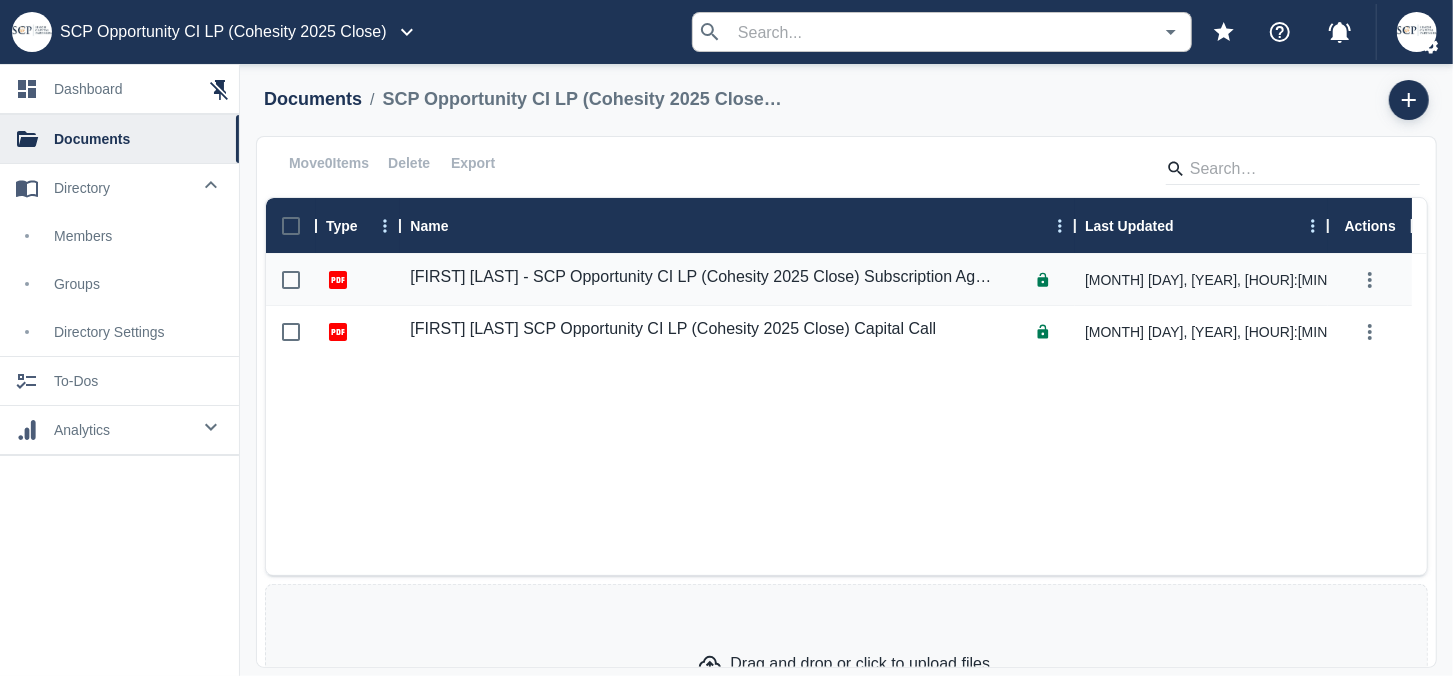 drag, startPoint x: 153, startPoint y: 152, endPoint x: 395, endPoint y: 188, distance: 244.66304 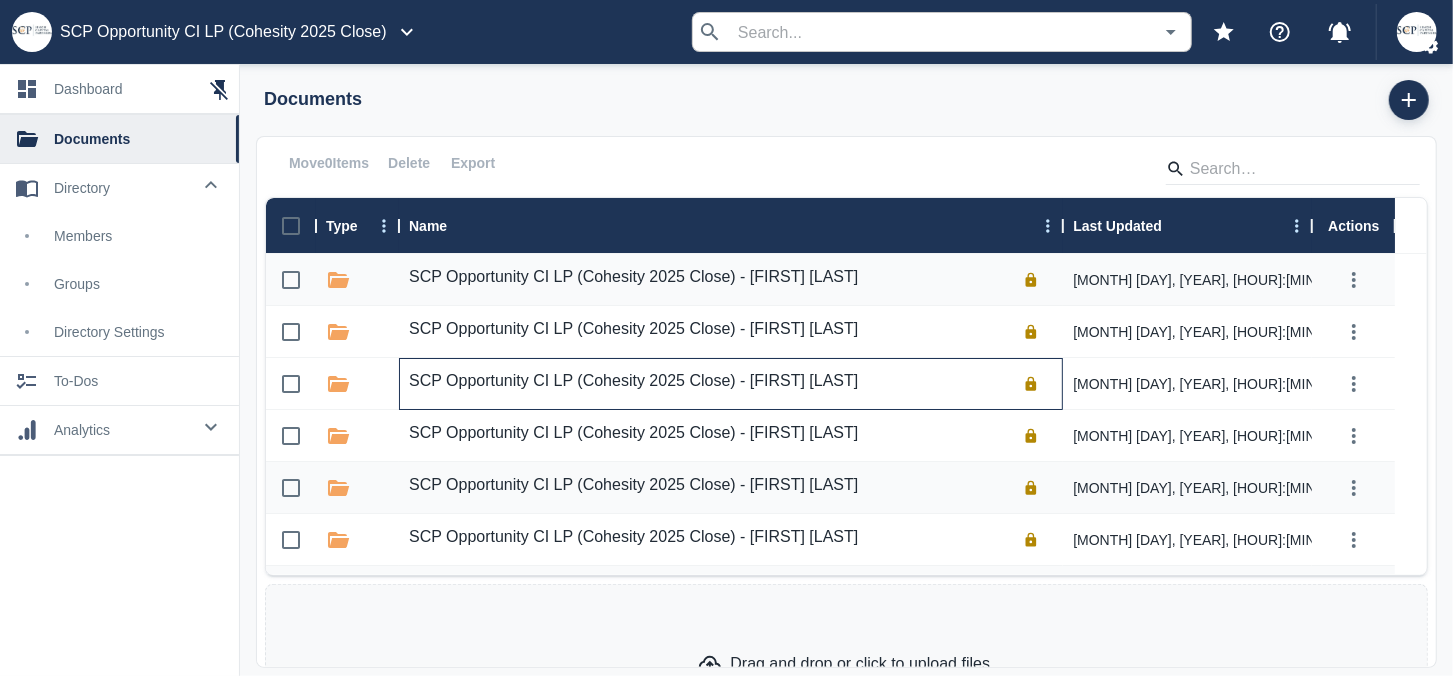 click on "SCP Opportunity CI LP (Cohesity 2025 Close) - [FIRST] [LAST]" at bounding box center (633, 381) 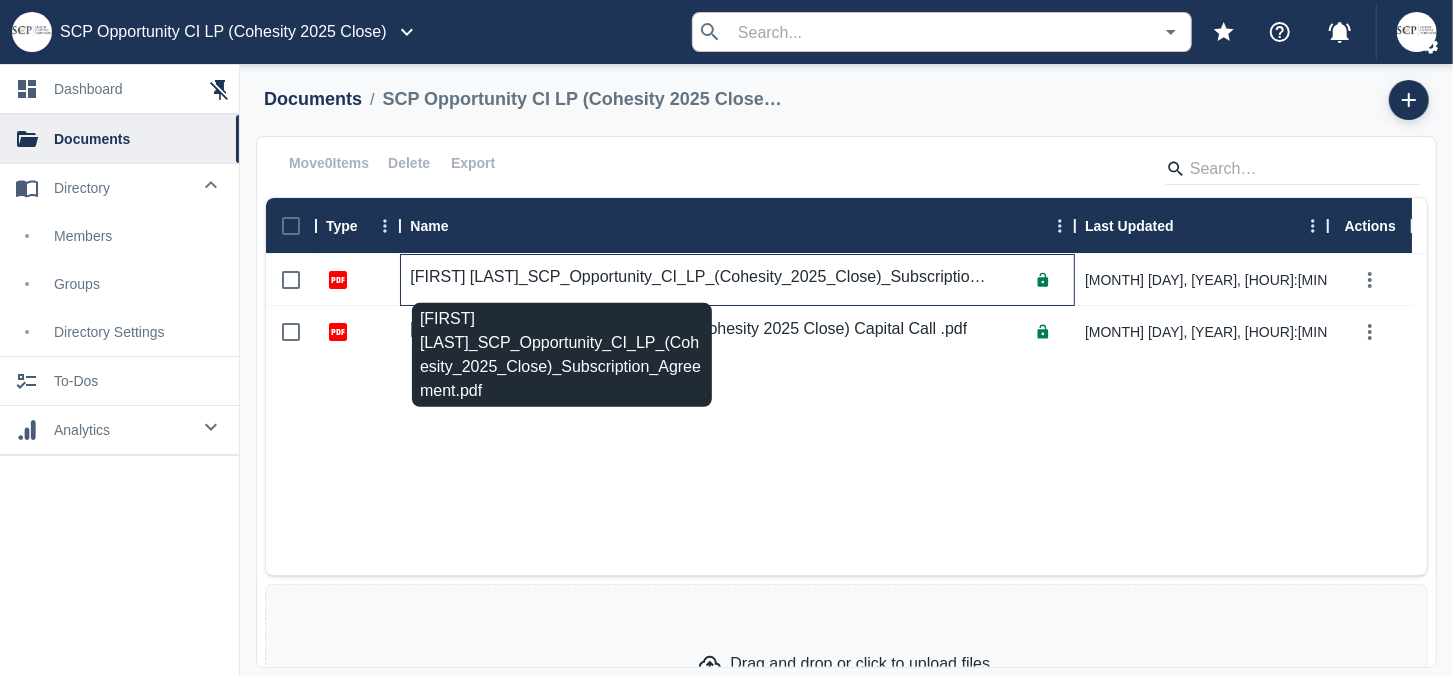 click on "[FIRST] [LAST]_SCP_Opportunity_CI_LP_(Cohesity_2025_Close)_Subscription_Agreement.pdf" at bounding box center (701, 277) 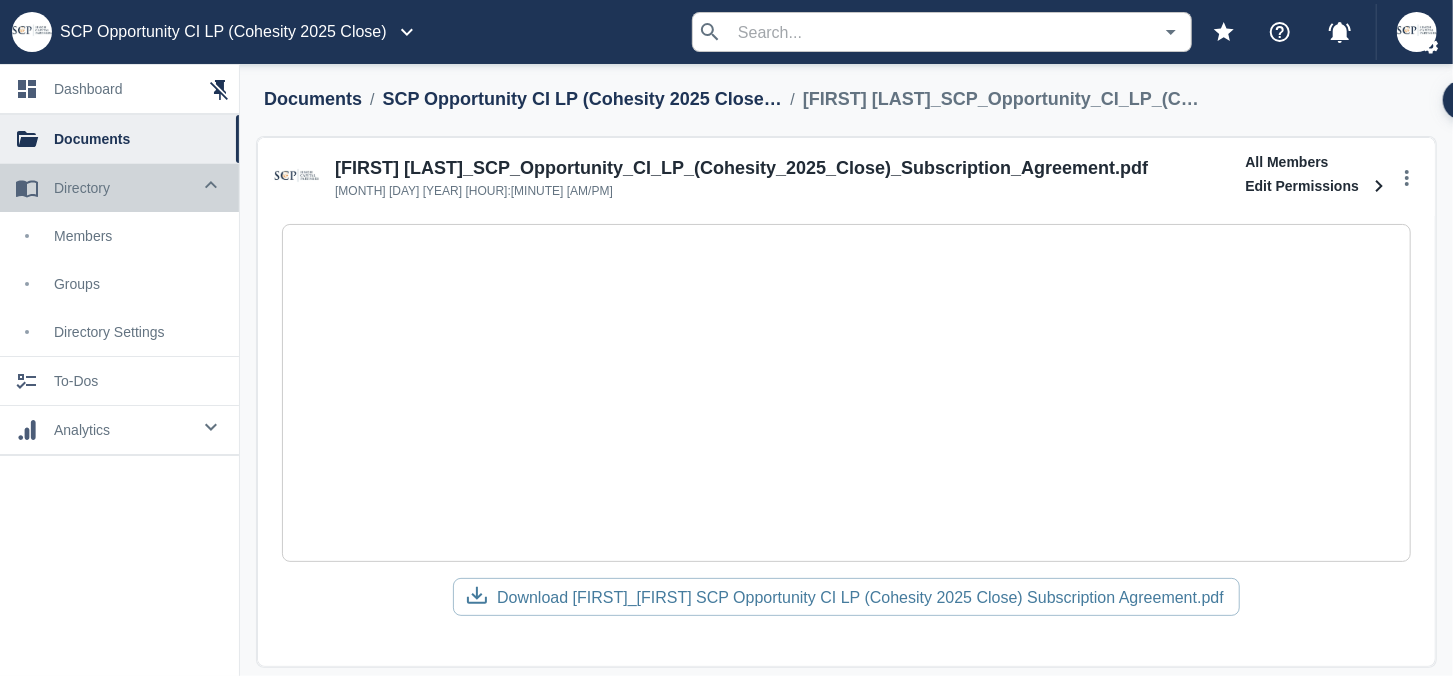 click on "directory" at bounding box center [122, 188] 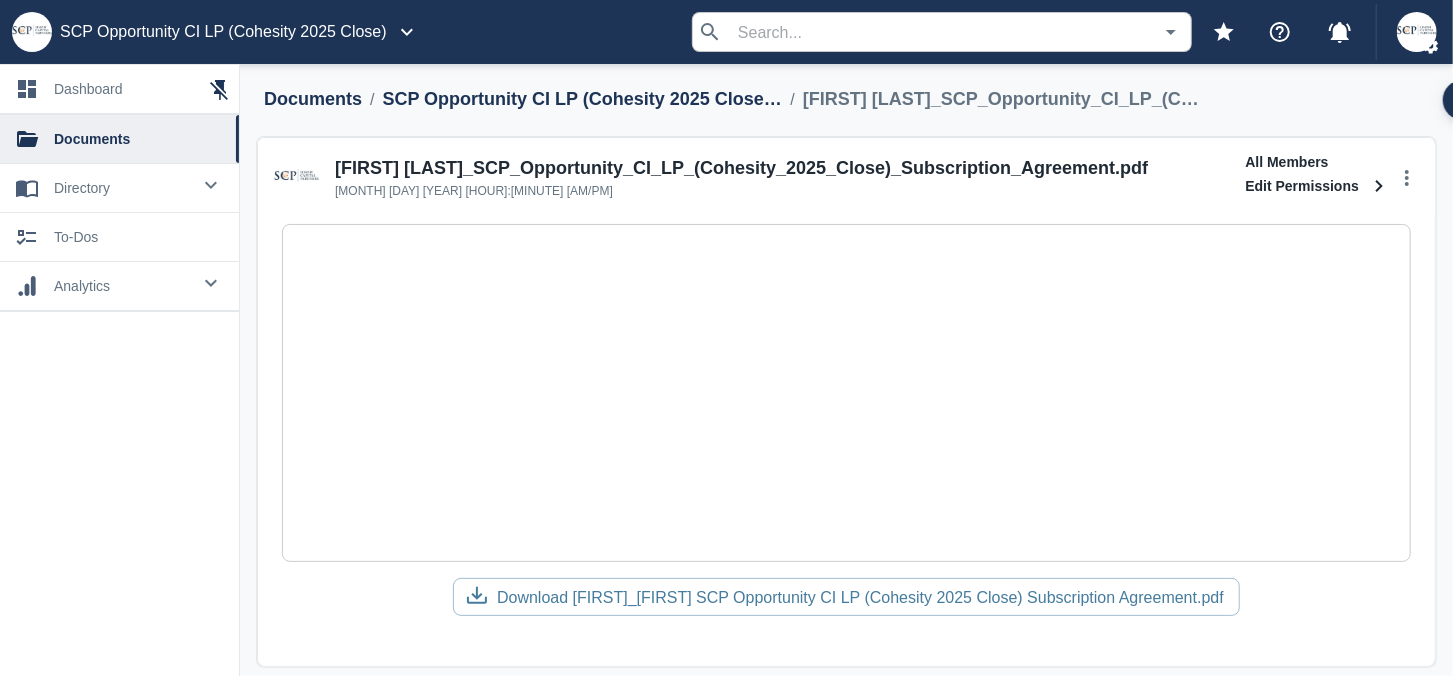 click on "directory" at bounding box center [122, 188] 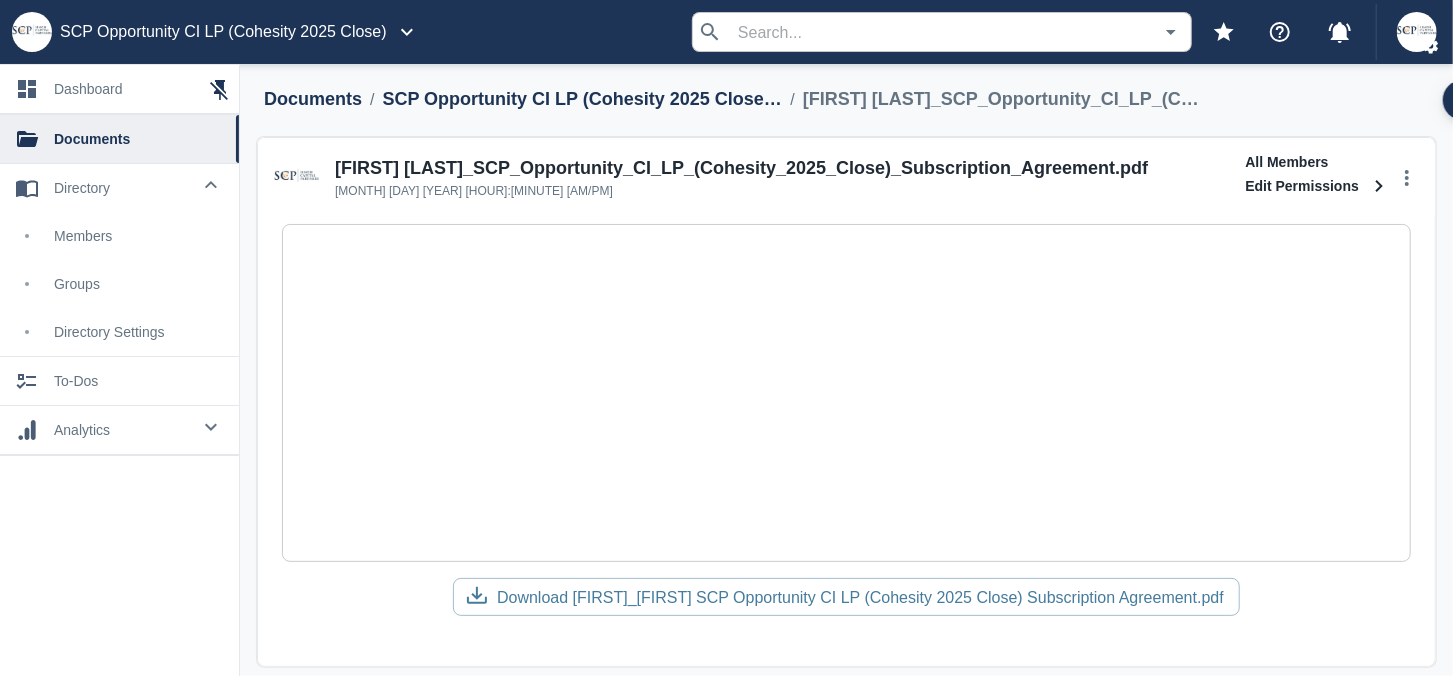 click on "members" at bounding box center (119, 236) 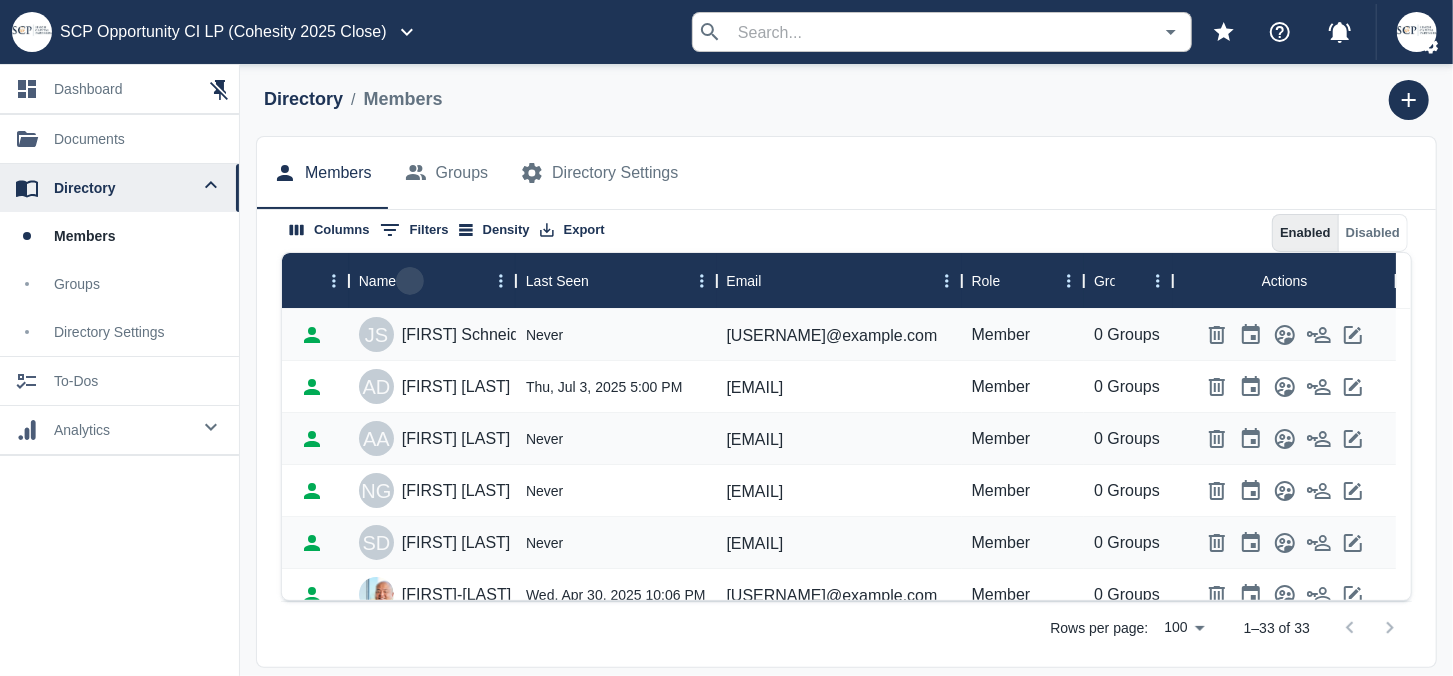 click at bounding box center (306, 281) 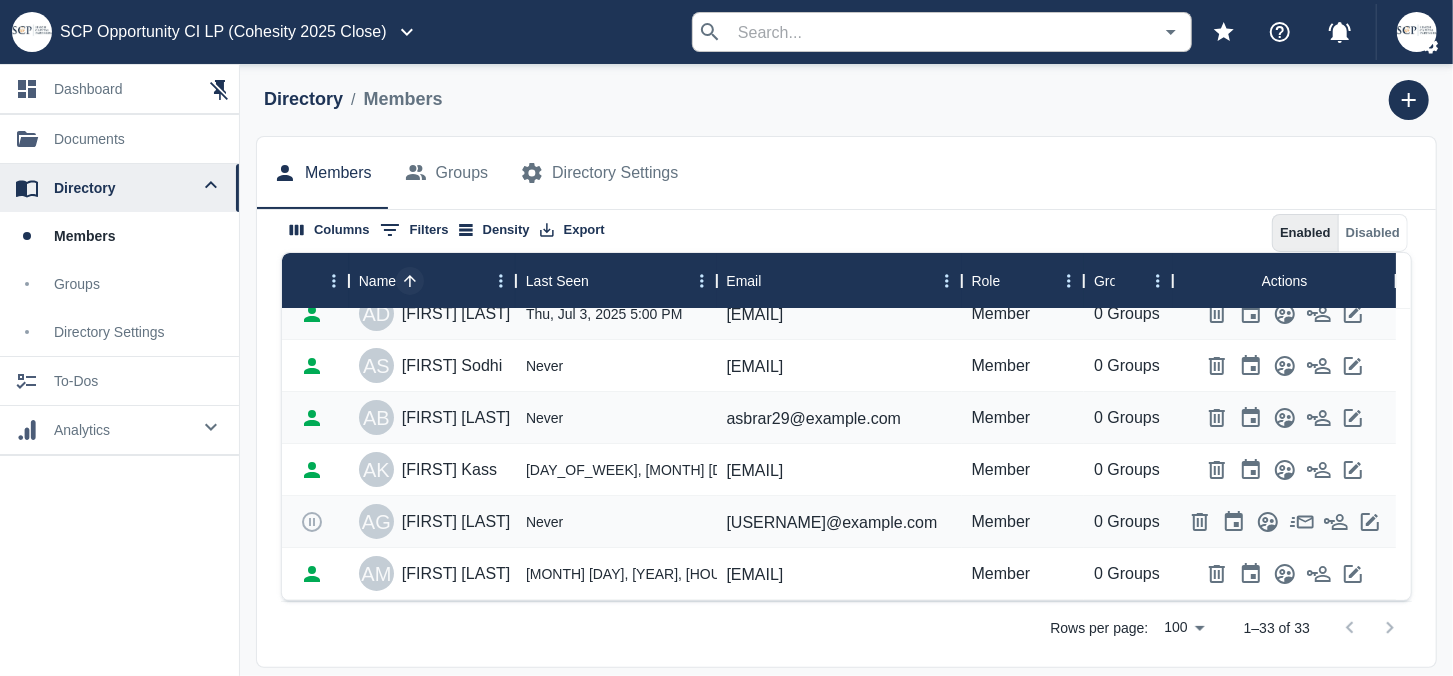 scroll, scrollTop: 0, scrollLeft: 0, axis: both 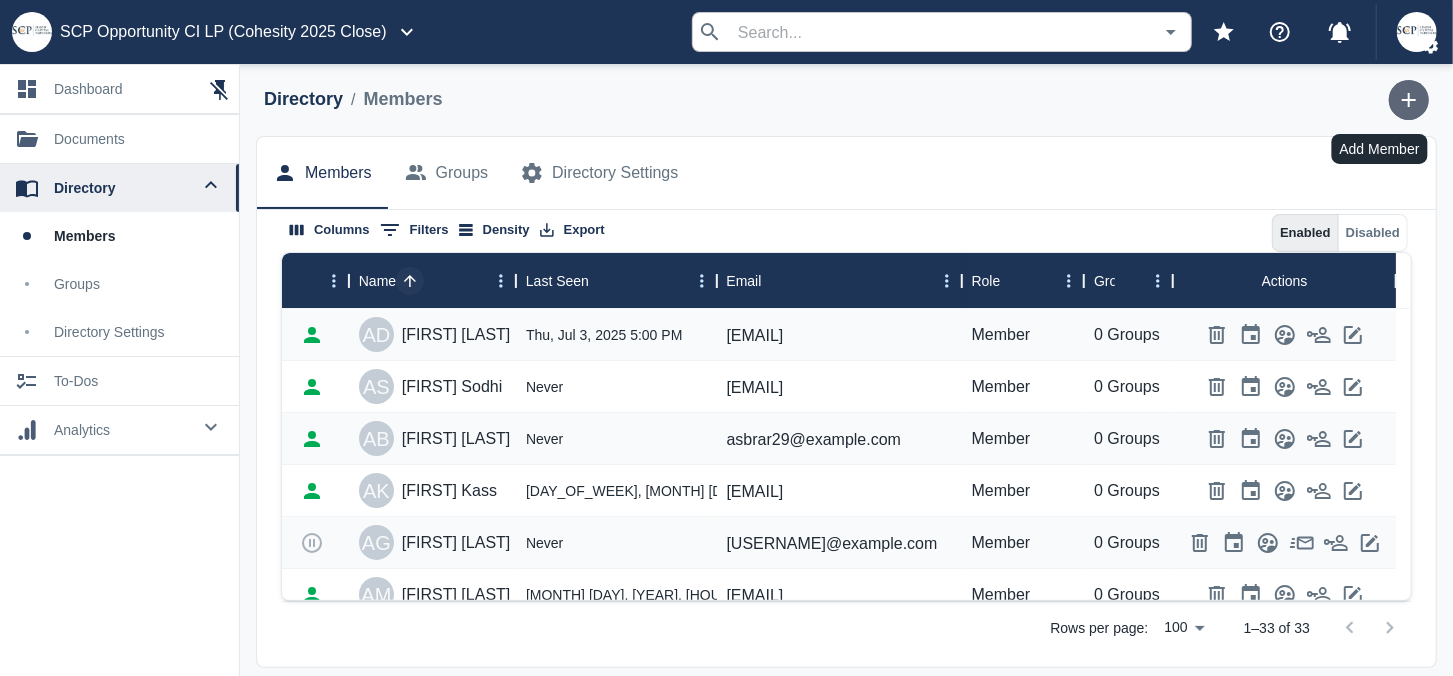 click at bounding box center [1409, 100] 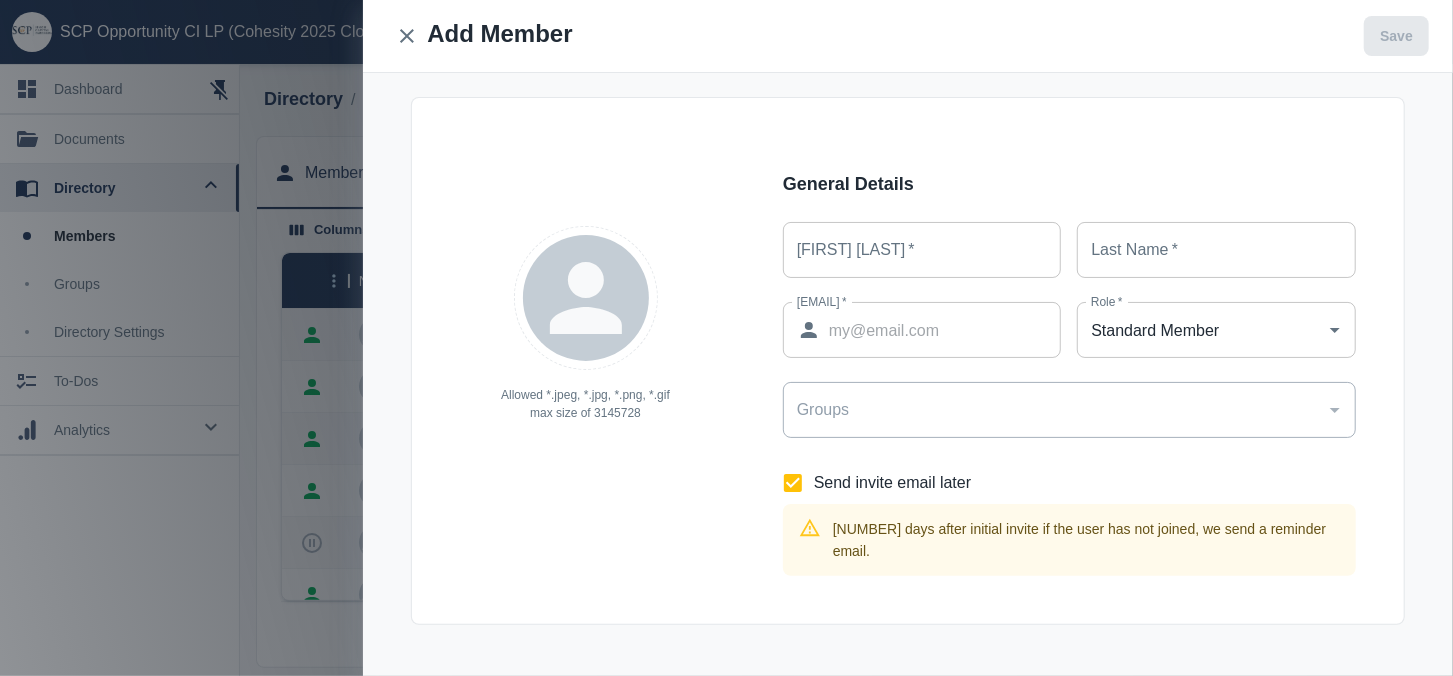 click on "[FIRST] [LAST]   *" at bounding box center [922, 250] 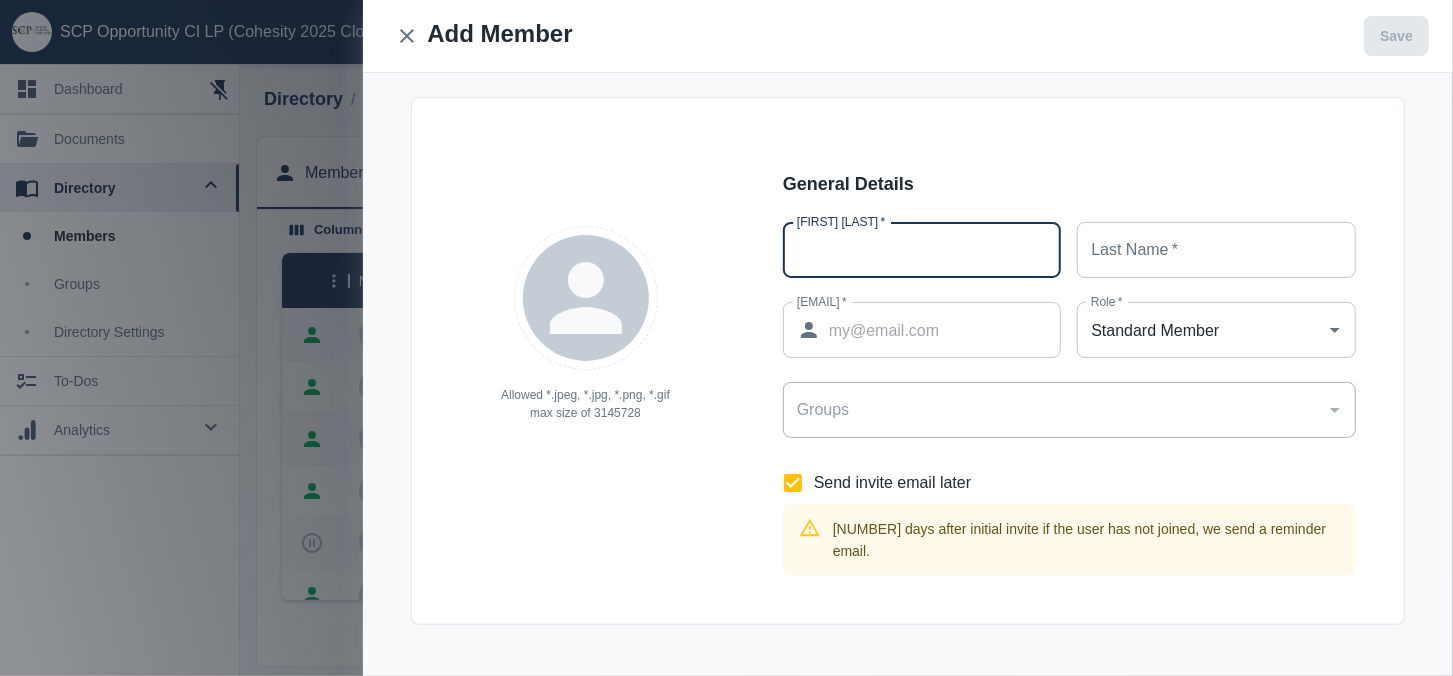 paste on "[FIRST] [LAST]" 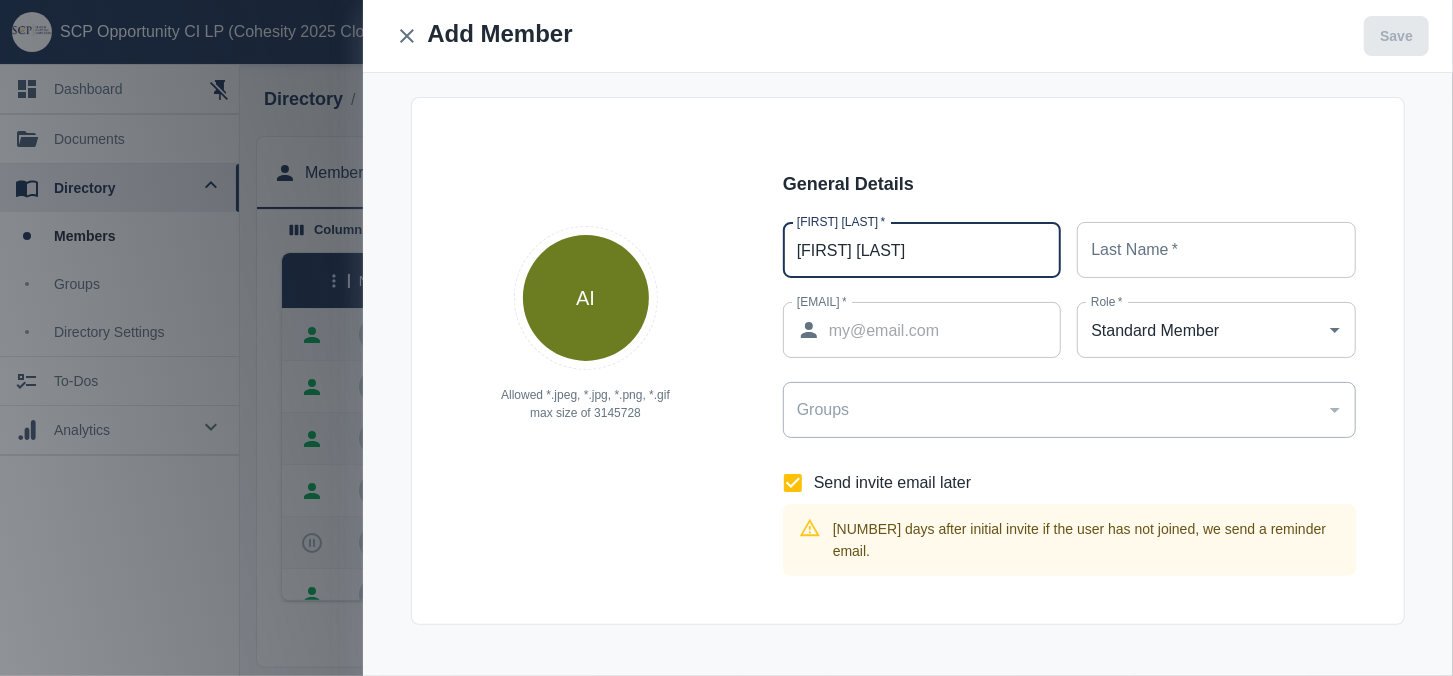 click on "[FIRST] [LAST]" at bounding box center (922, 250) 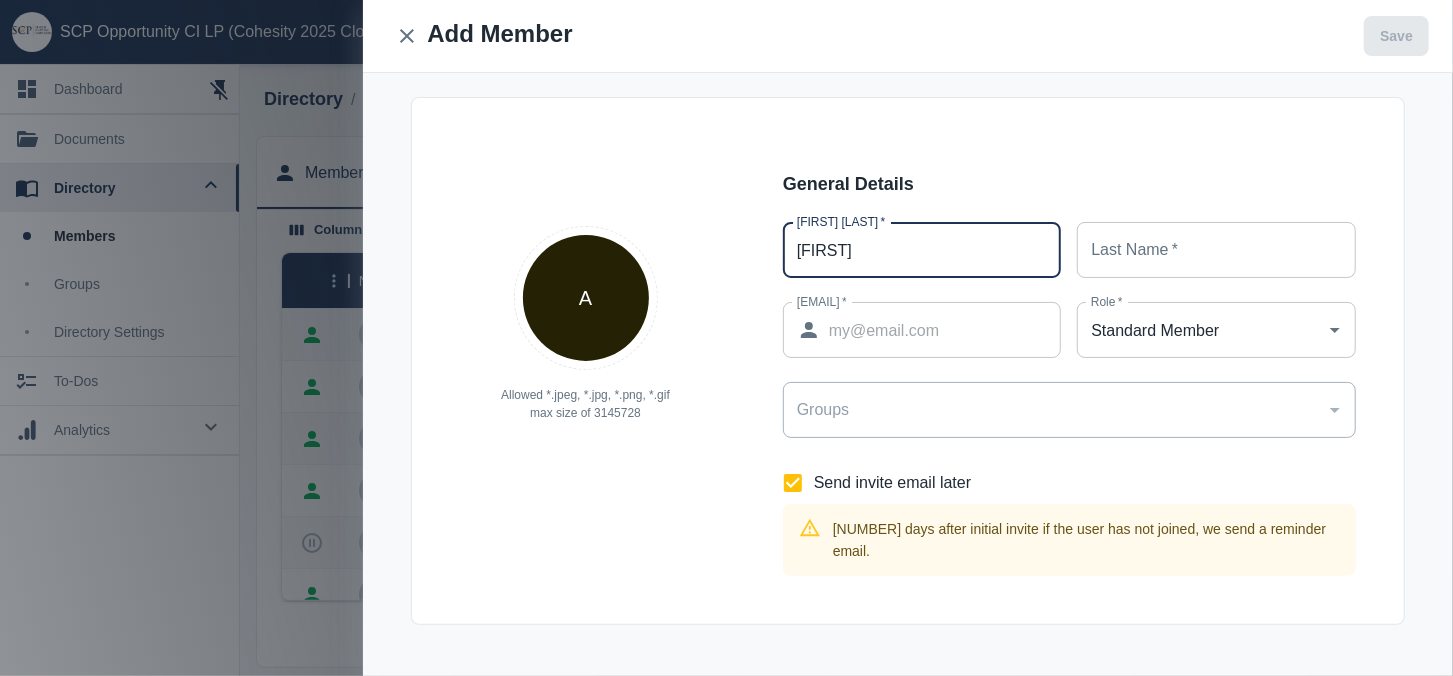 type on "[FIRST]" 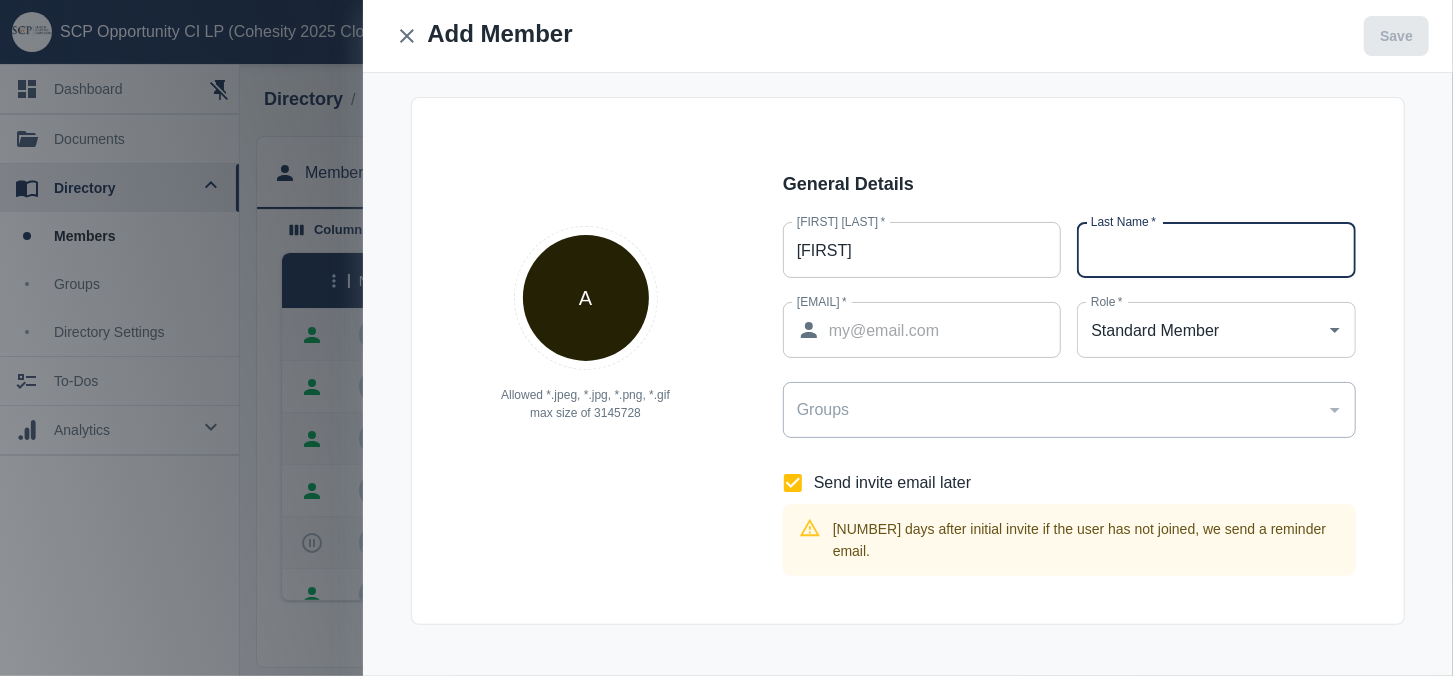 paste on "[LAST]" 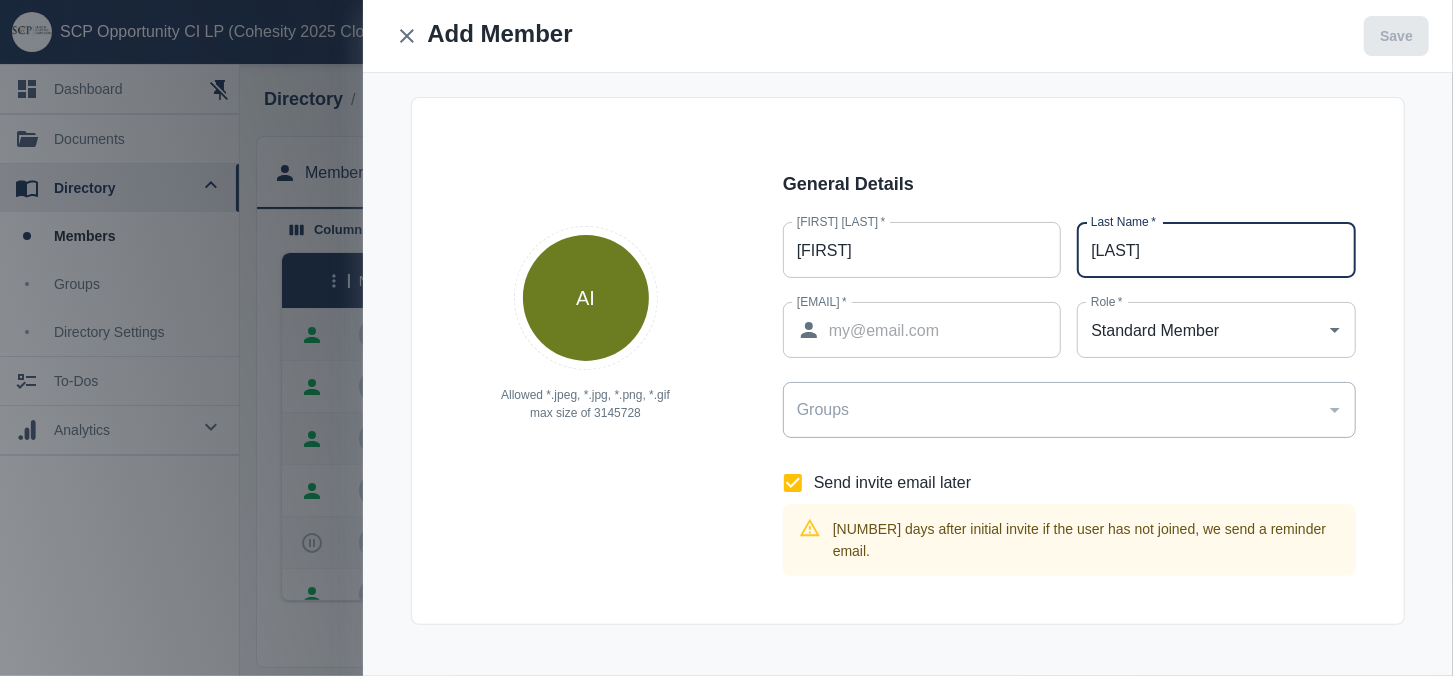 type on "[LAST]" 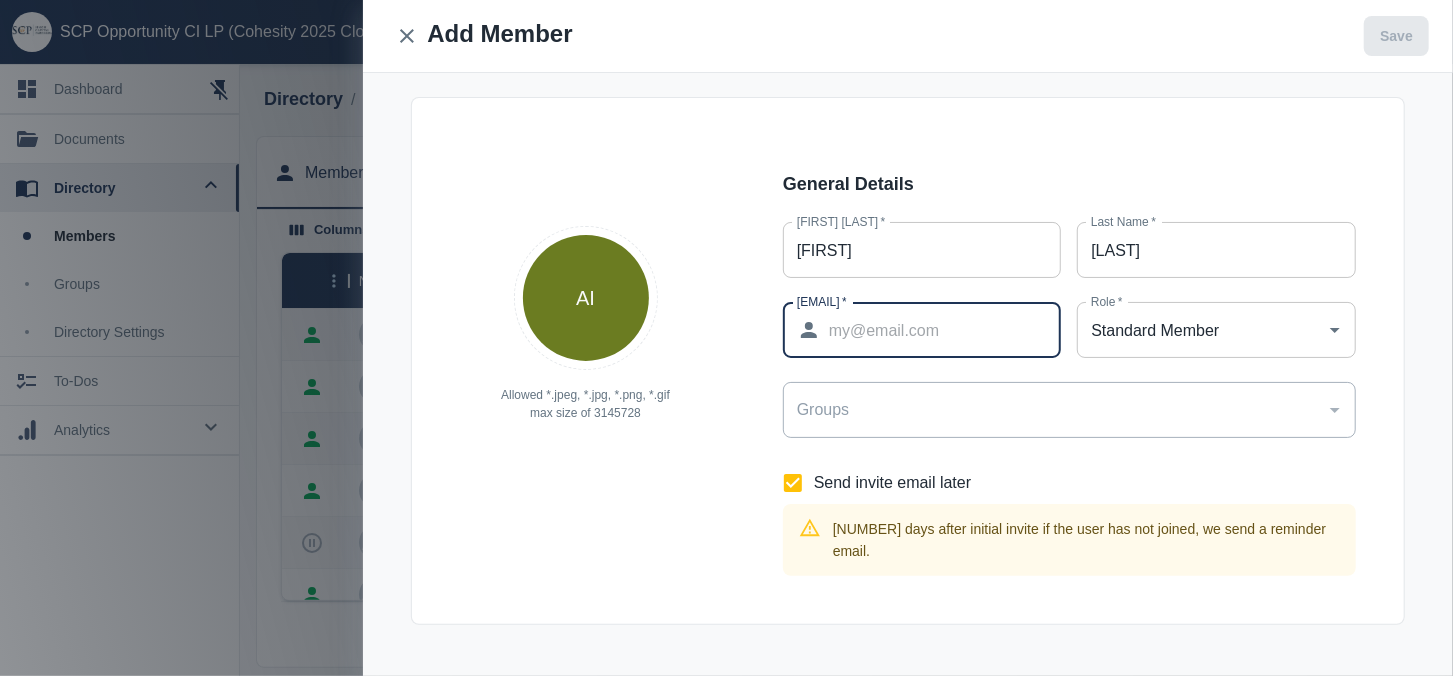 paste on "[EMAIL]" 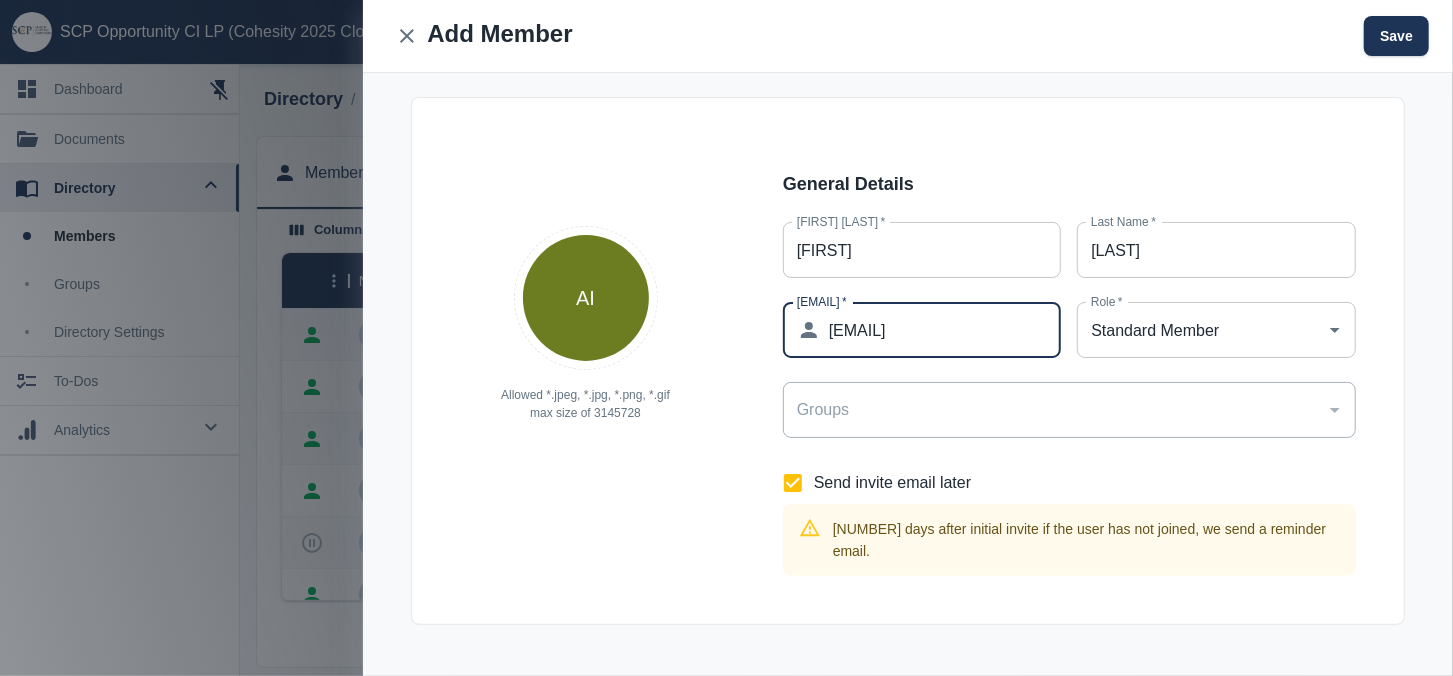 type on "[EMAIL]" 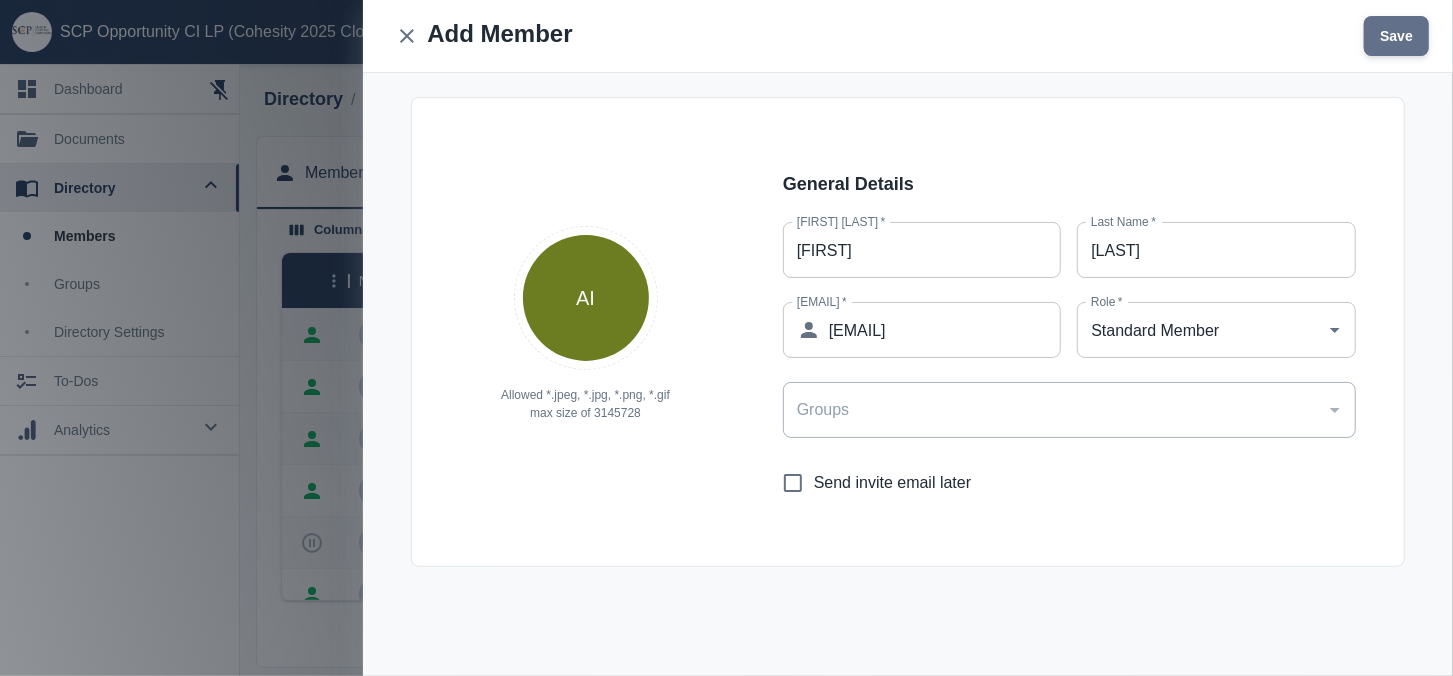click on "Save" at bounding box center (1396, 36) 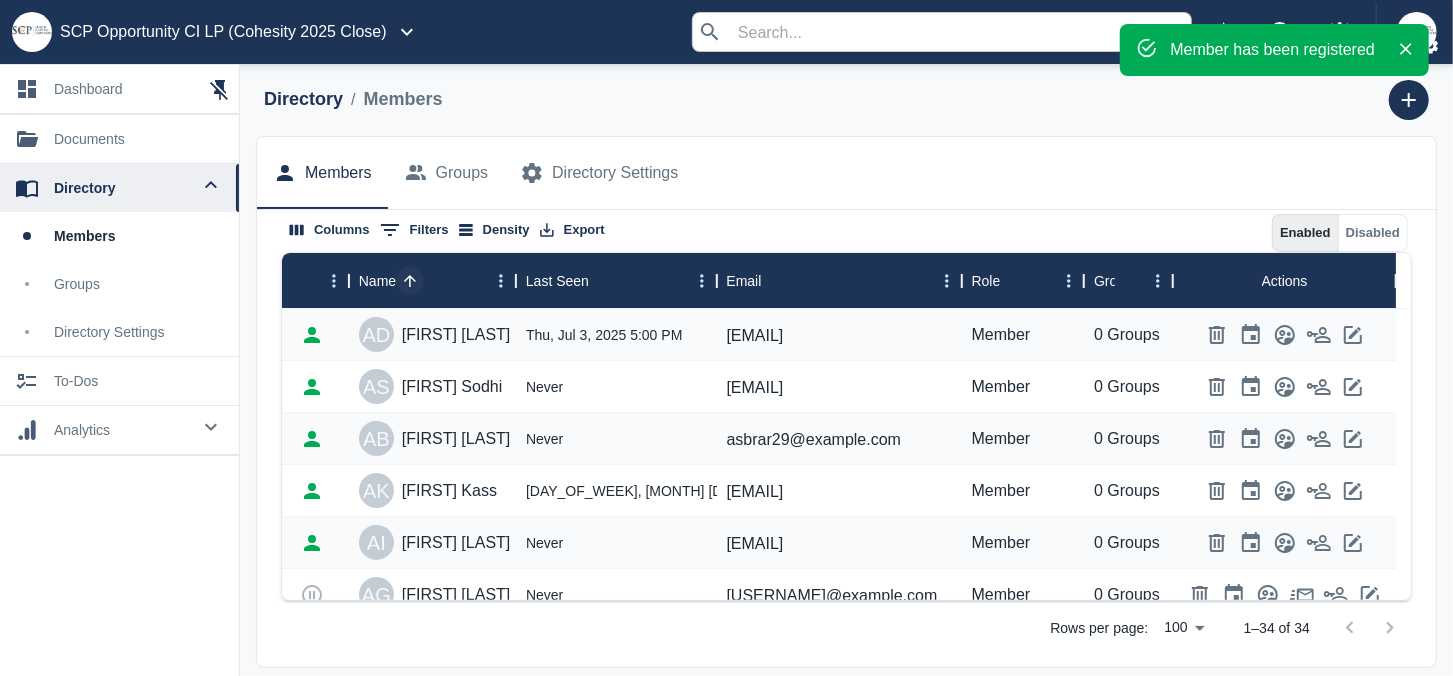 click on "documents" at bounding box center (138, 139) 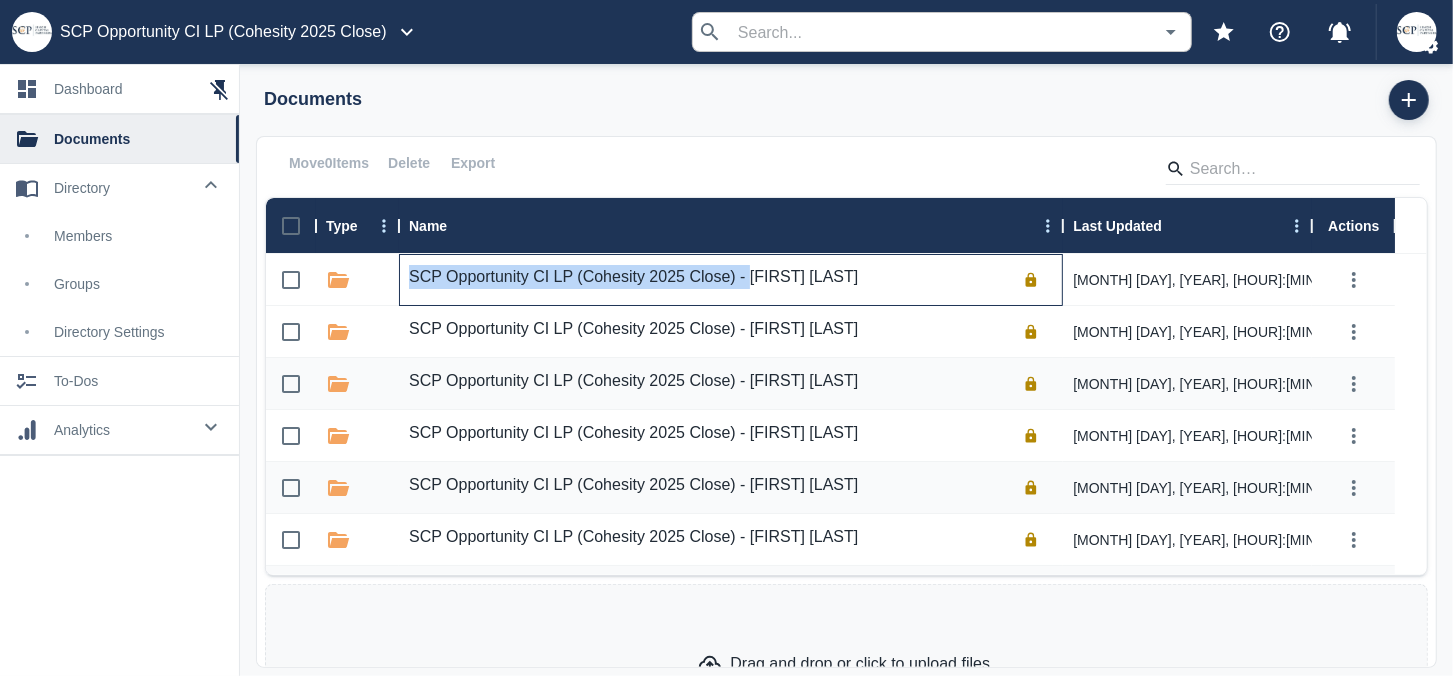 click on "SCP Opportunity CI LP (Cohesity 2025 Close) - [FIRST] [LAST]" at bounding box center (731, 280) 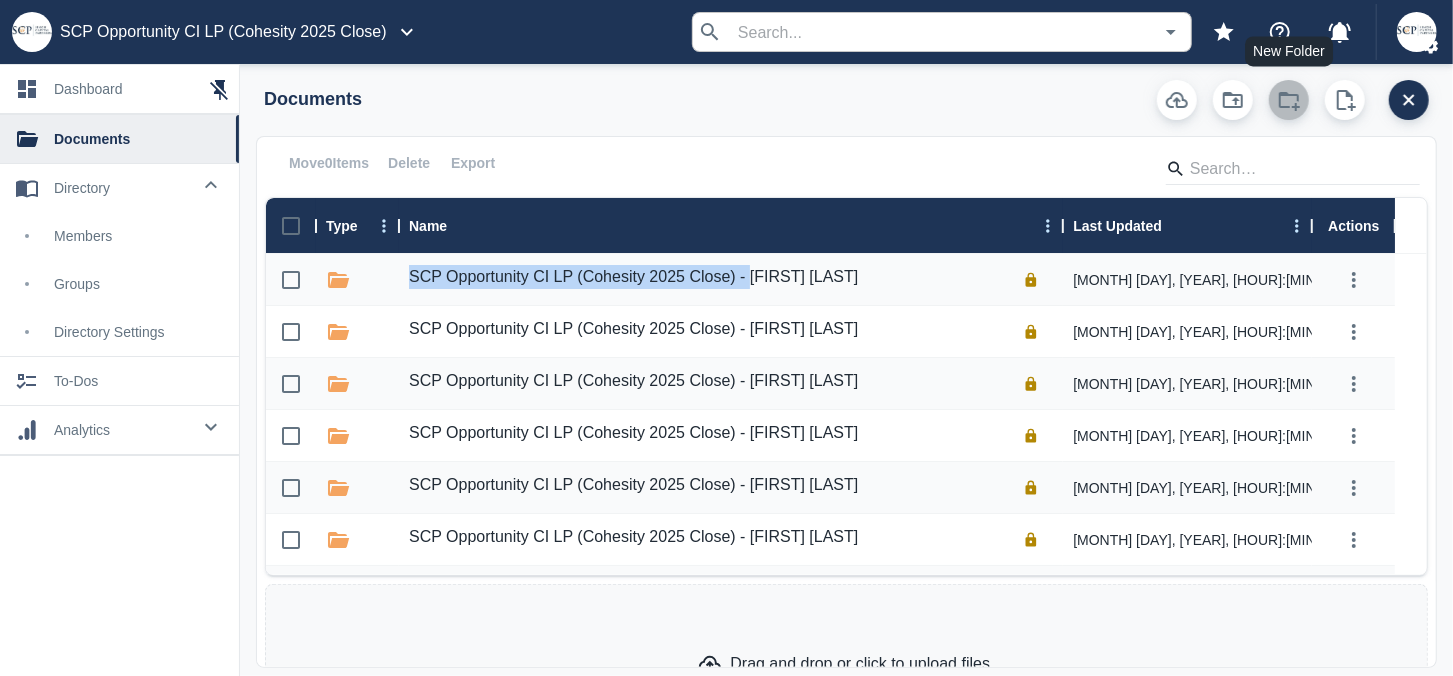 click at bounding box center [1289, 100] 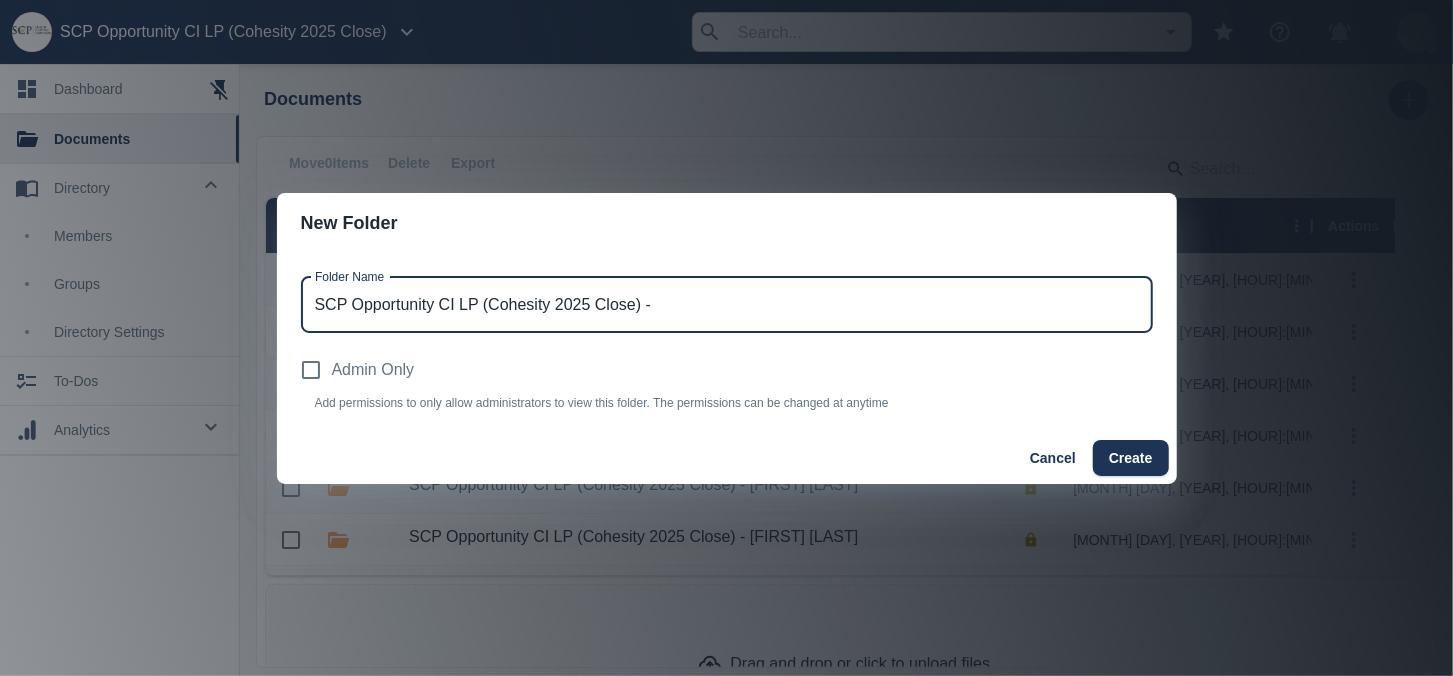 paste on "[FIRST] [LAST]" 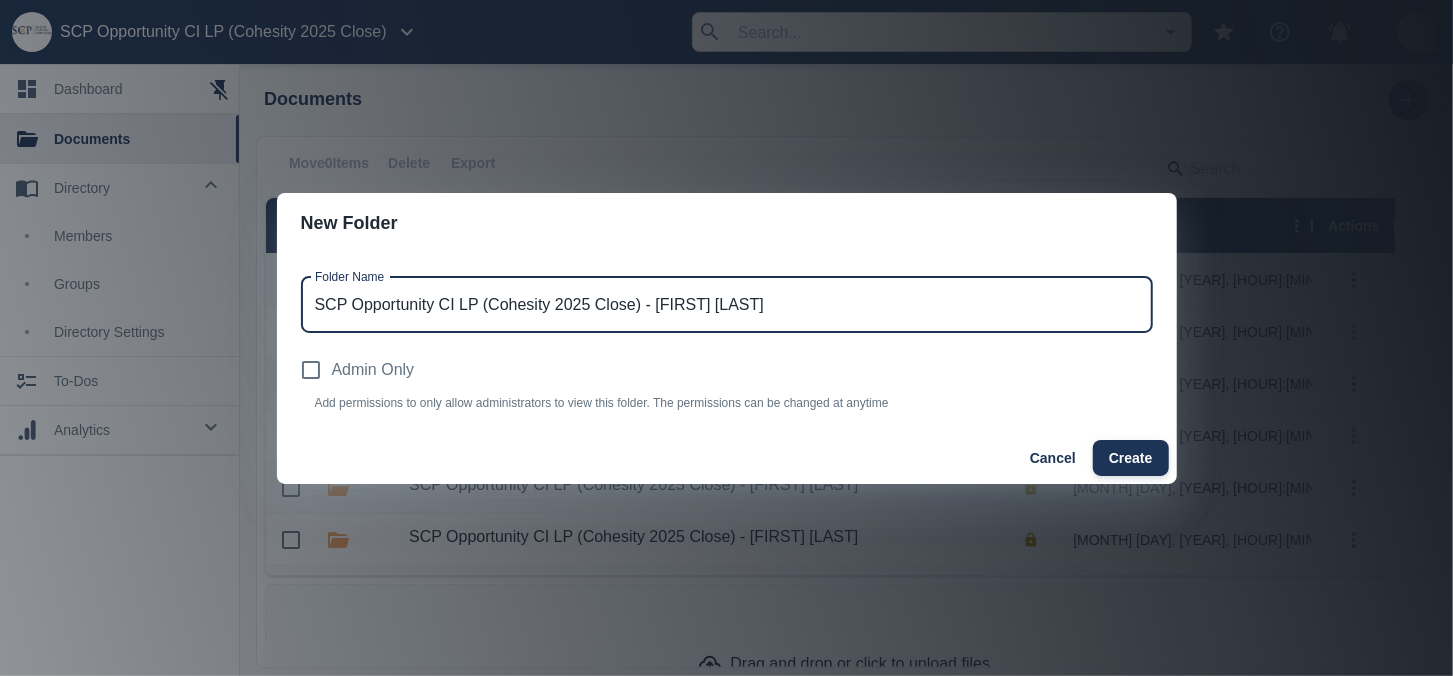 type on "SCP Opportunity CI LP (Cohesity 2025 Close) - [FIRST] [LAST]" 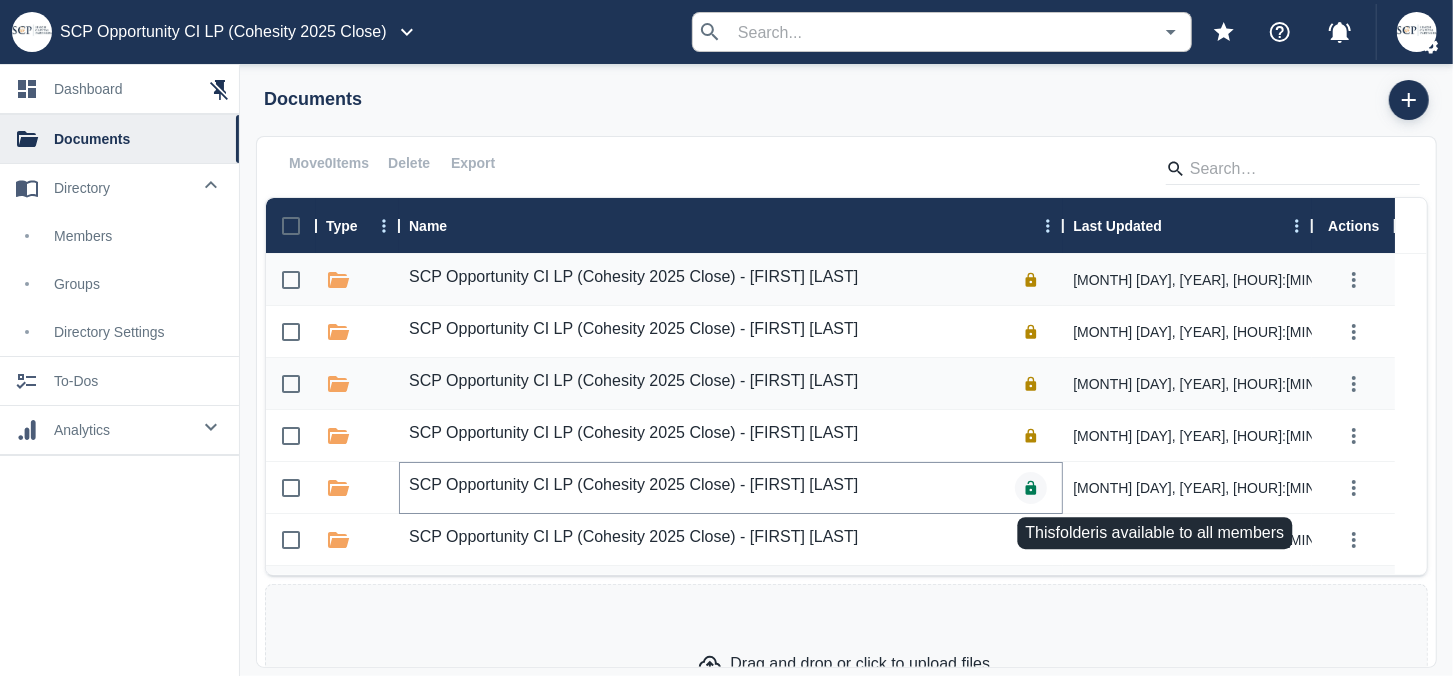 click at bounding box center [1031, 487] 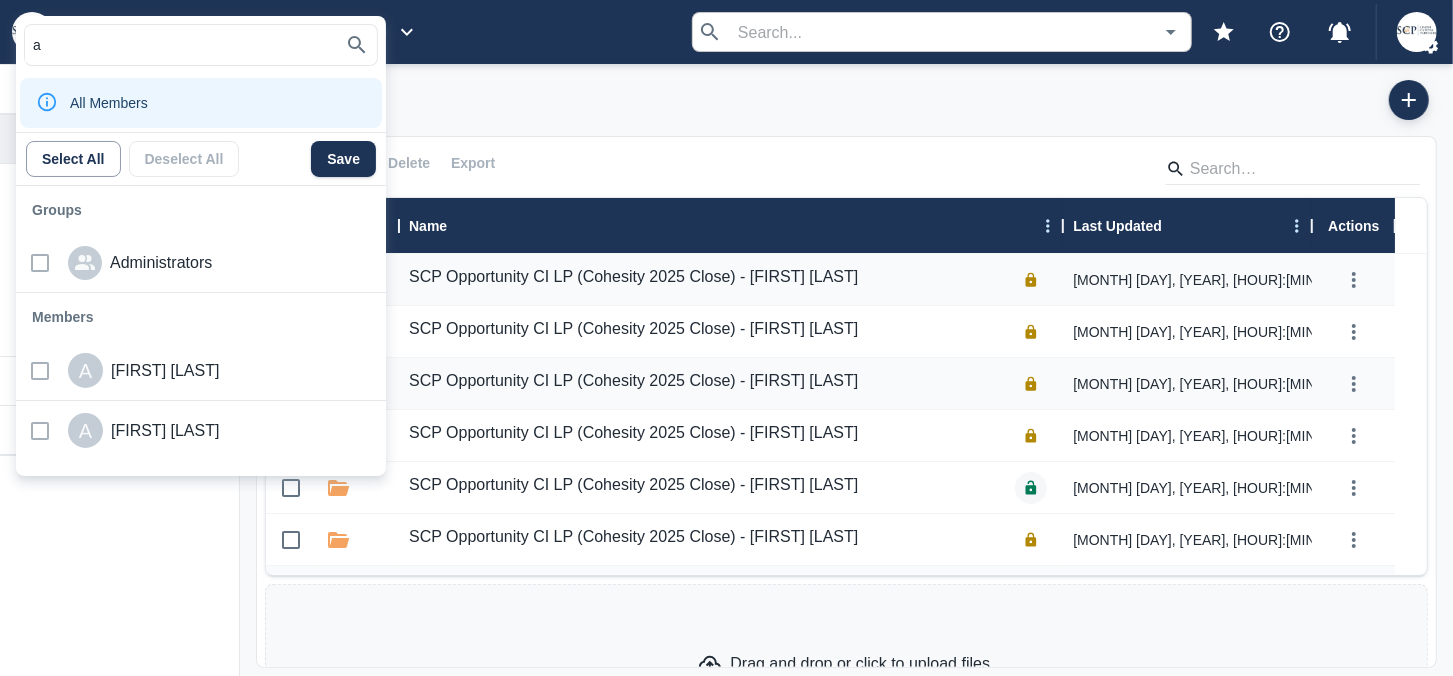 type on "an" 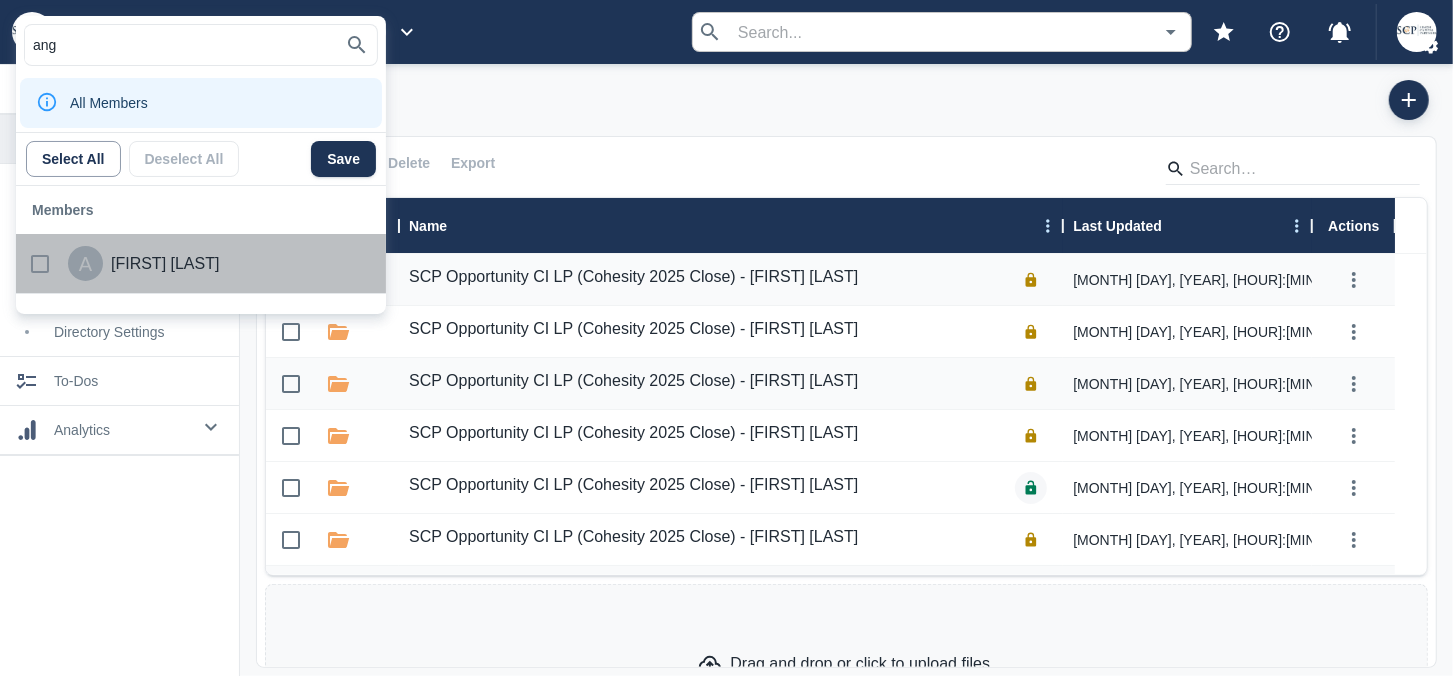 click at bounding box center (40, 264) 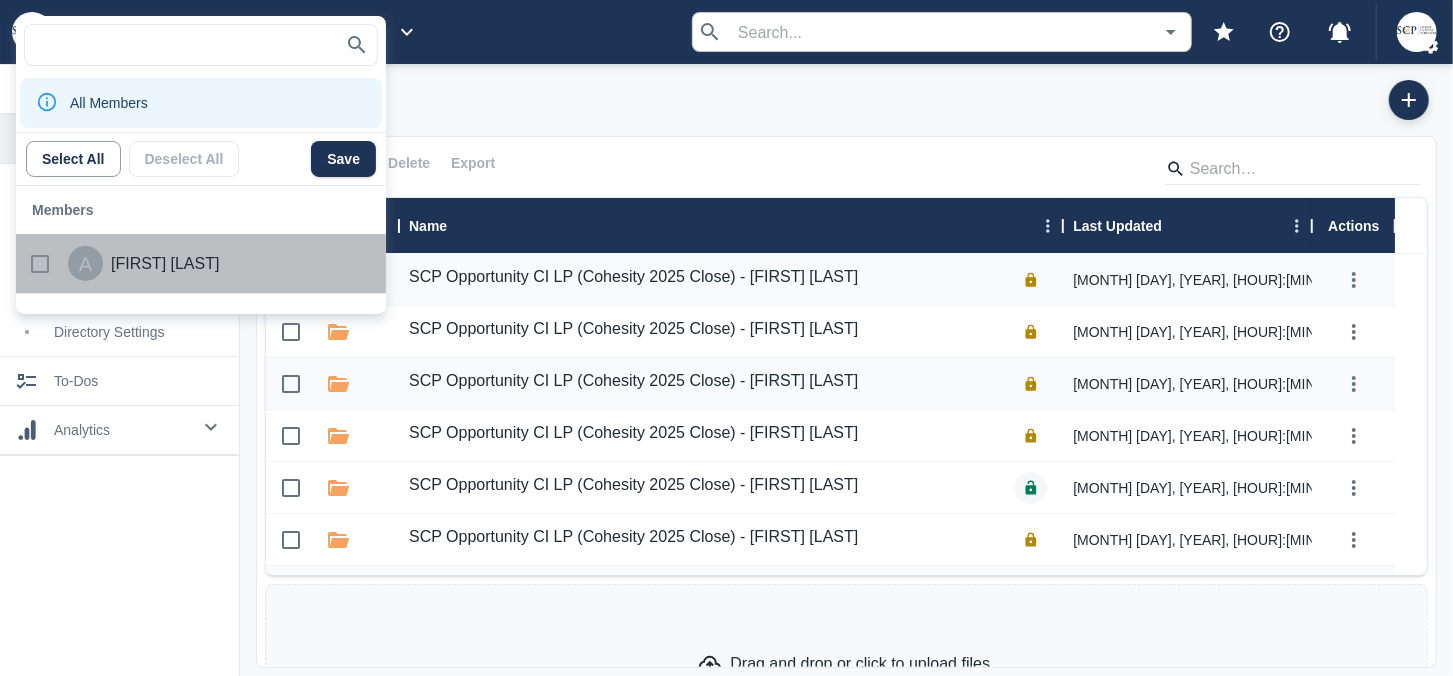 scroll, scrollTop: 185, scrollLeft: 0, axis: vertical 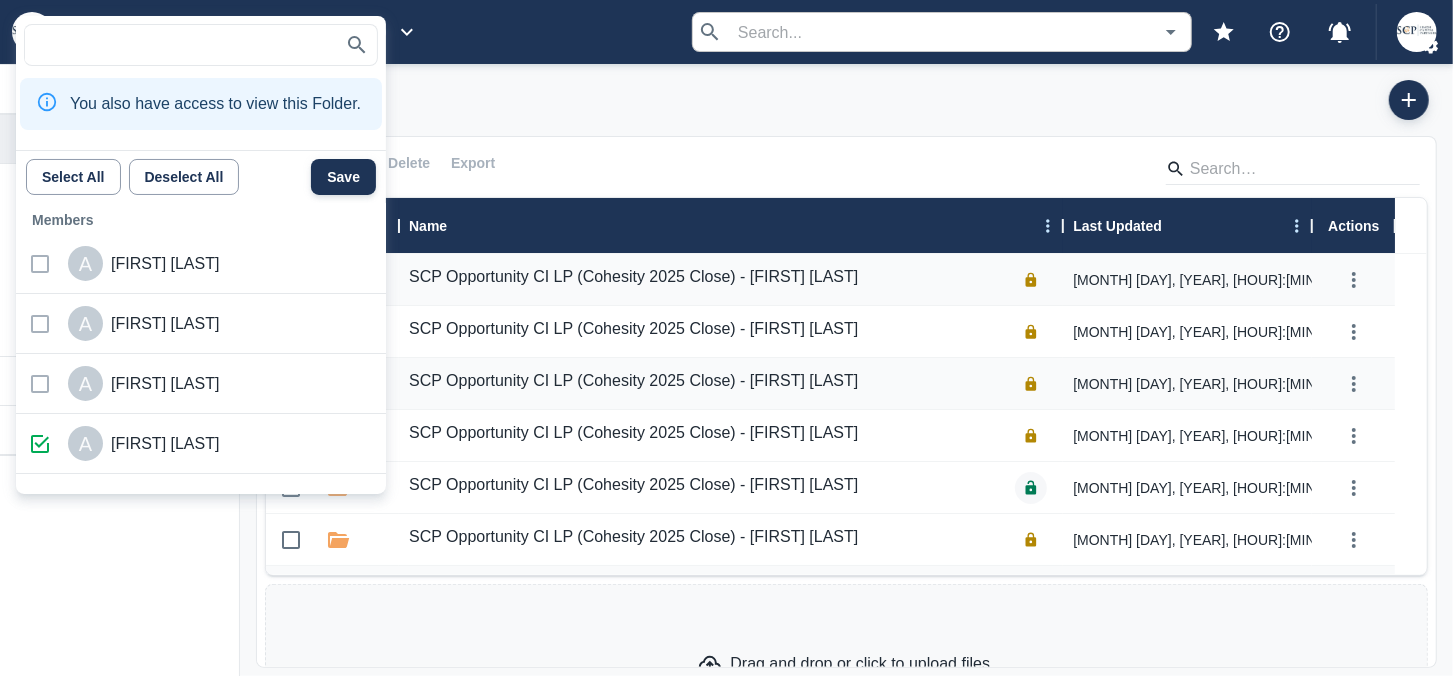 click on "Save" at bounding box center [343, 177] 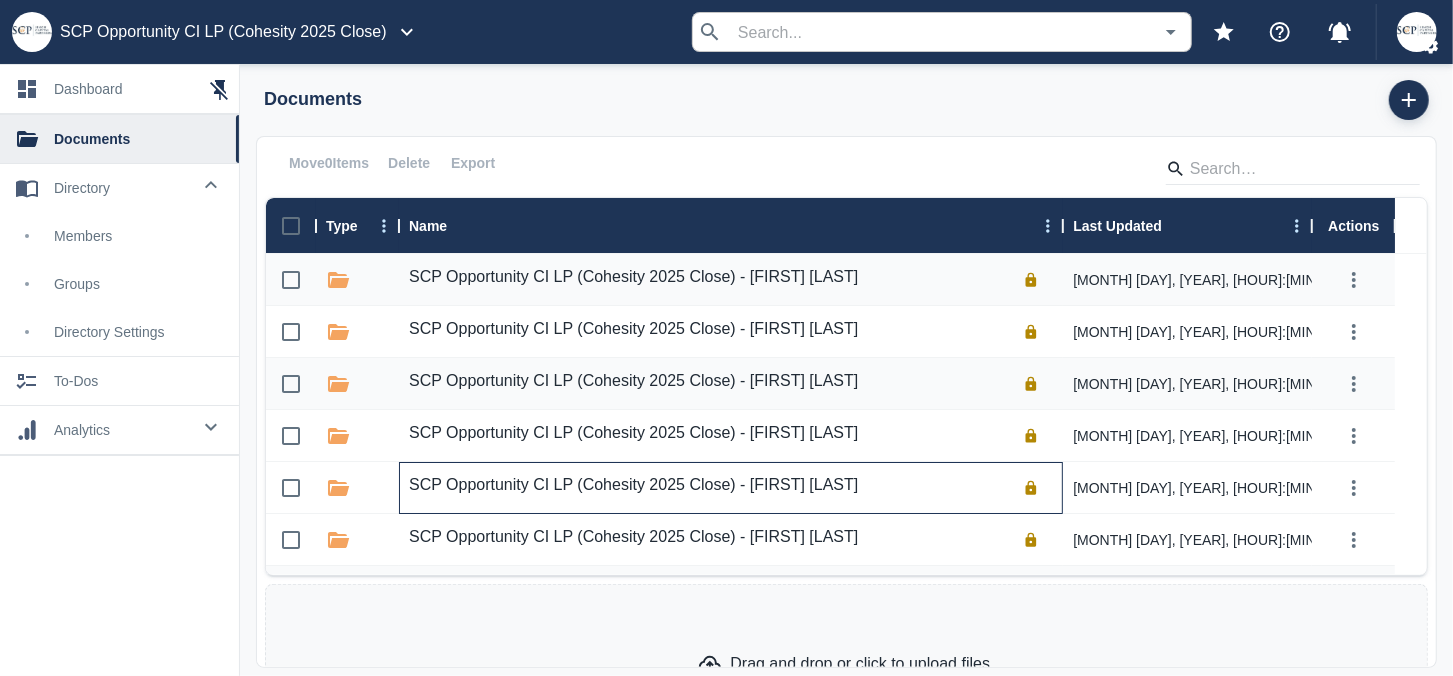 click on "SCP Opportunity CI LP (Cohesity 2025 Close) - [FIRST] [LAST]" at bounding box center [633, 485] 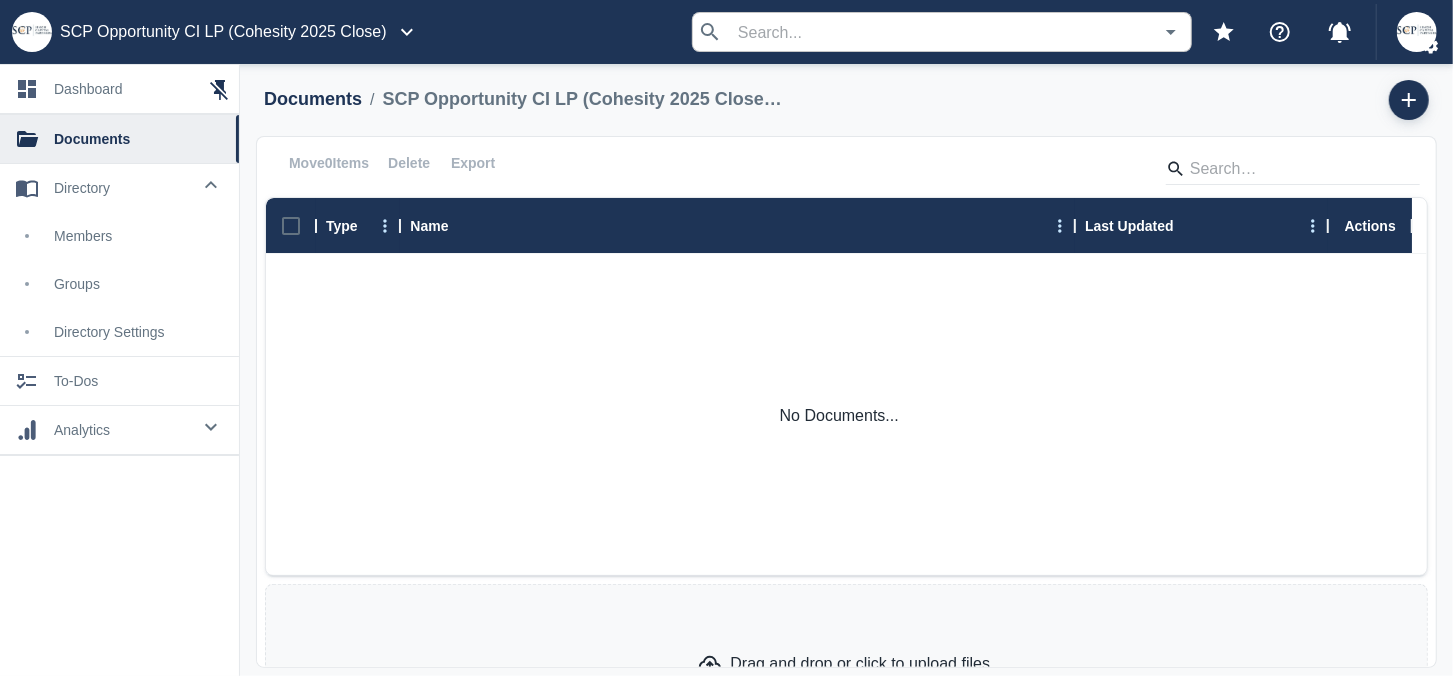 click on "Drag and drop or click  to upload files." at bounding box center (846, 664) 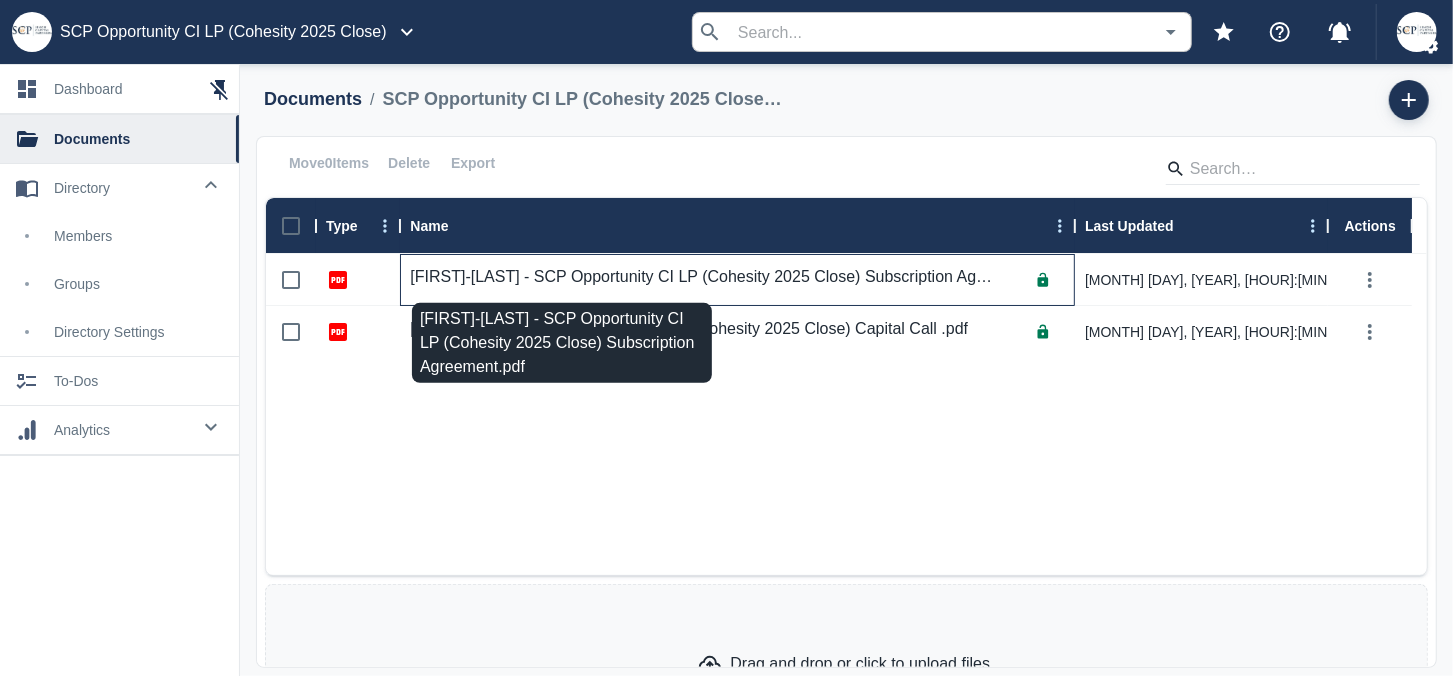 click on "[FIRST]-[LAST] - SCP Opportunity CI LP (Cohesity 2025 Close) Subscription Agreement.pdf" at bounding box center (701, 277) 